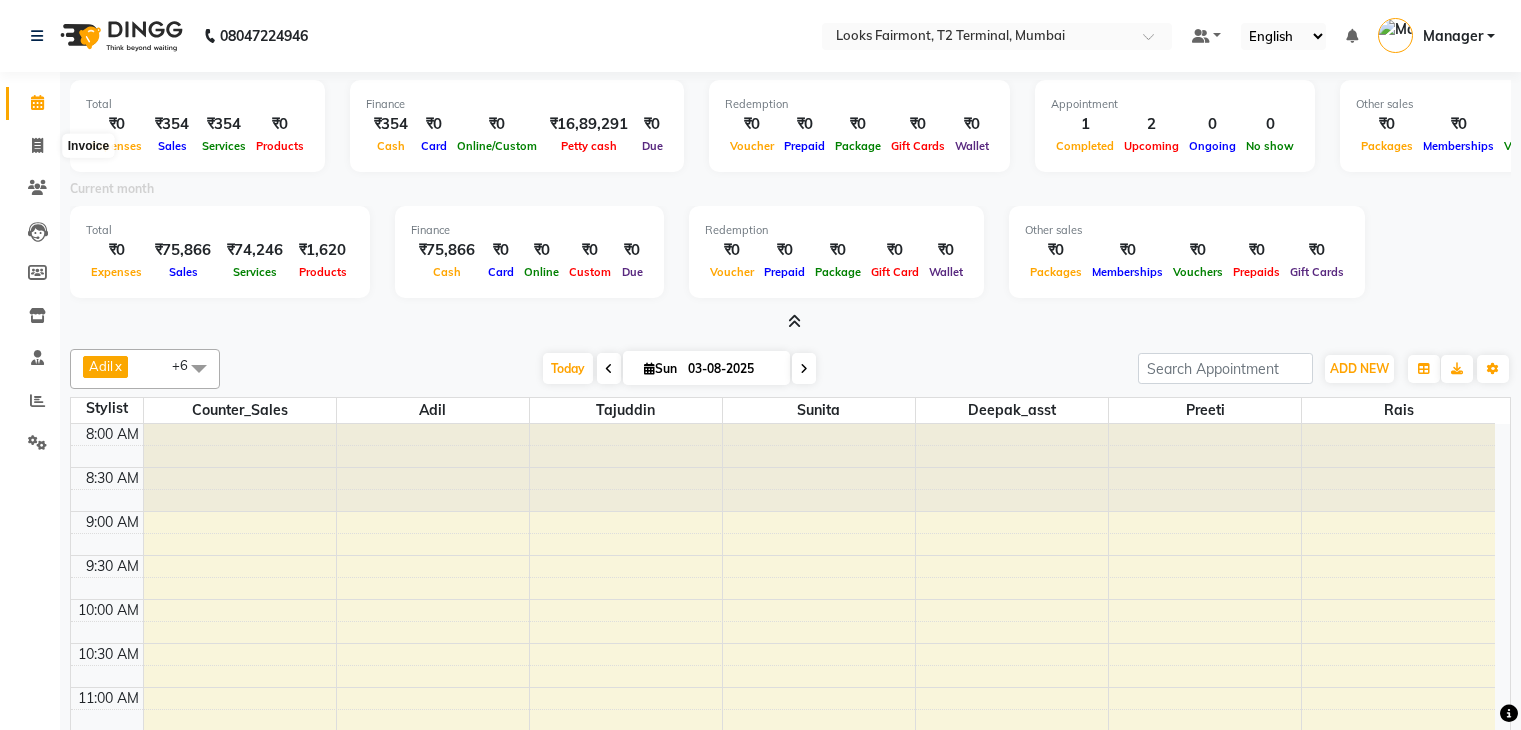 scroll, scrollTop: 0, scrollLeft: 0, axis: both 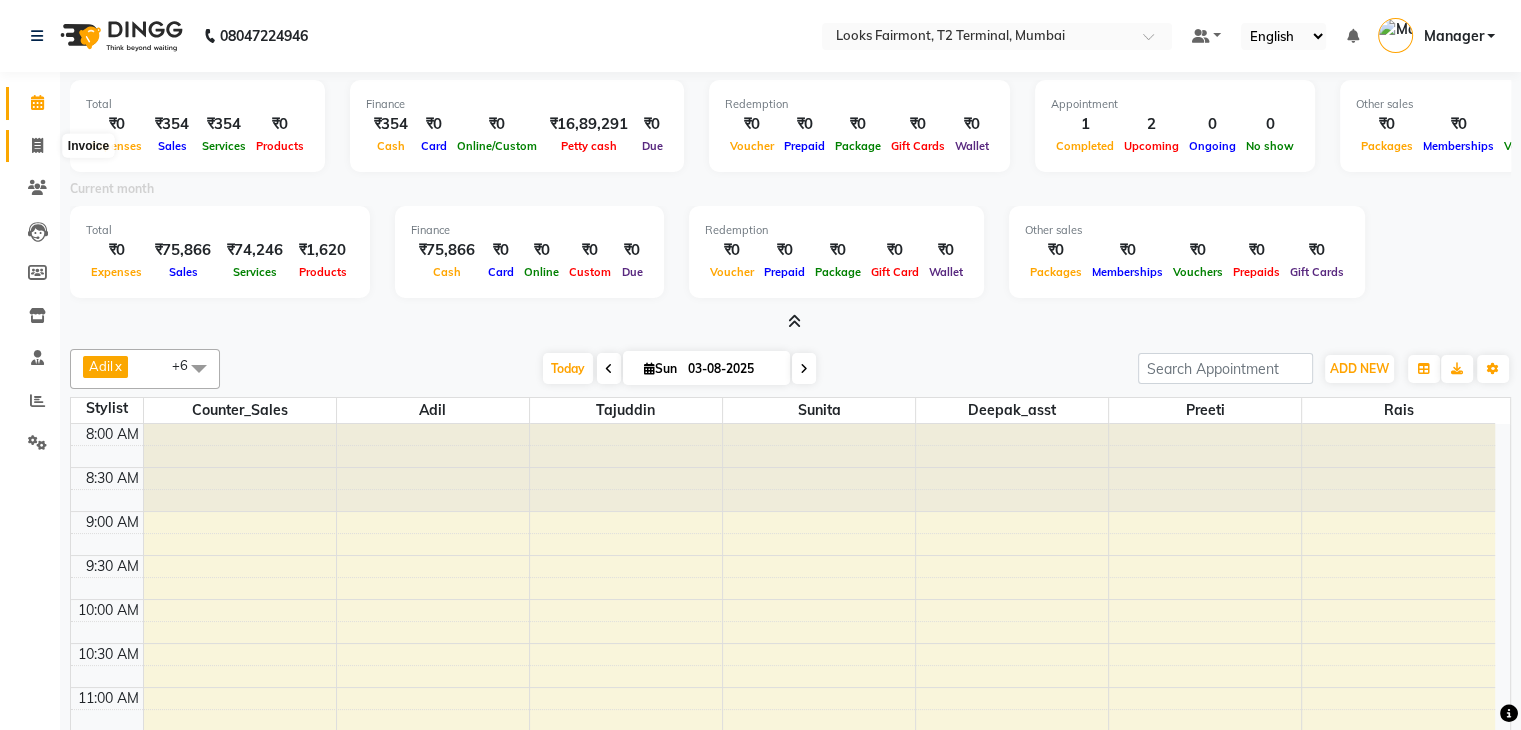 click 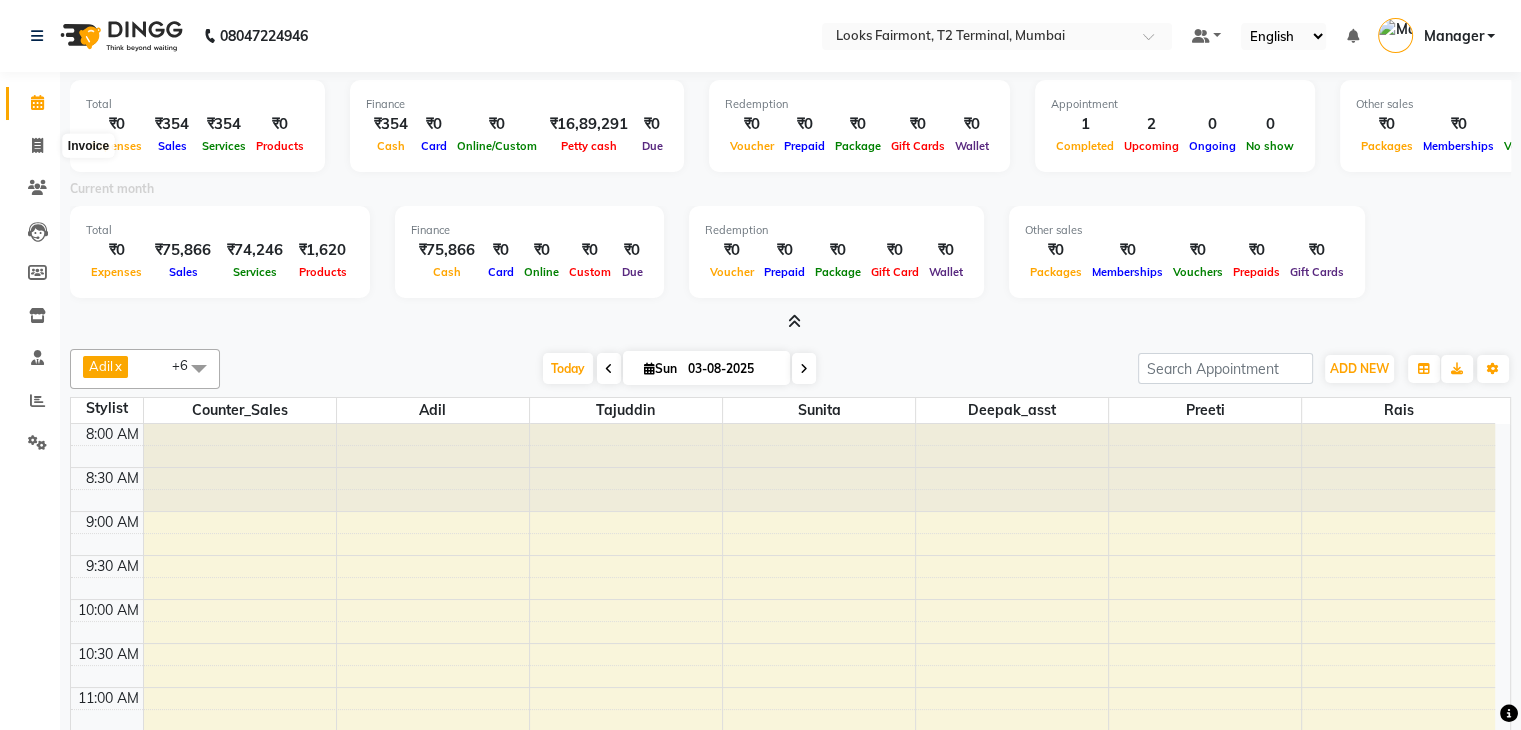 select on "service" 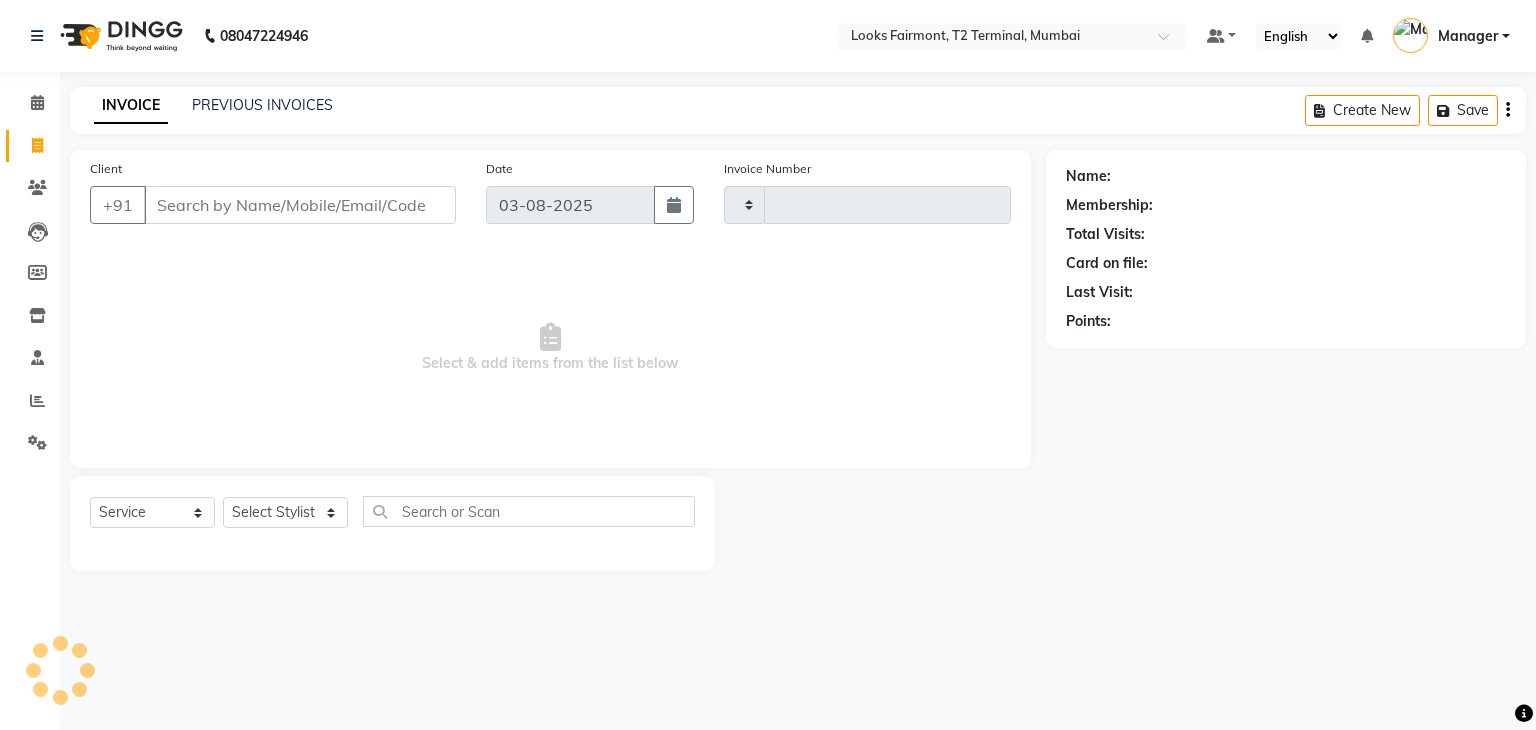 type on "0359" 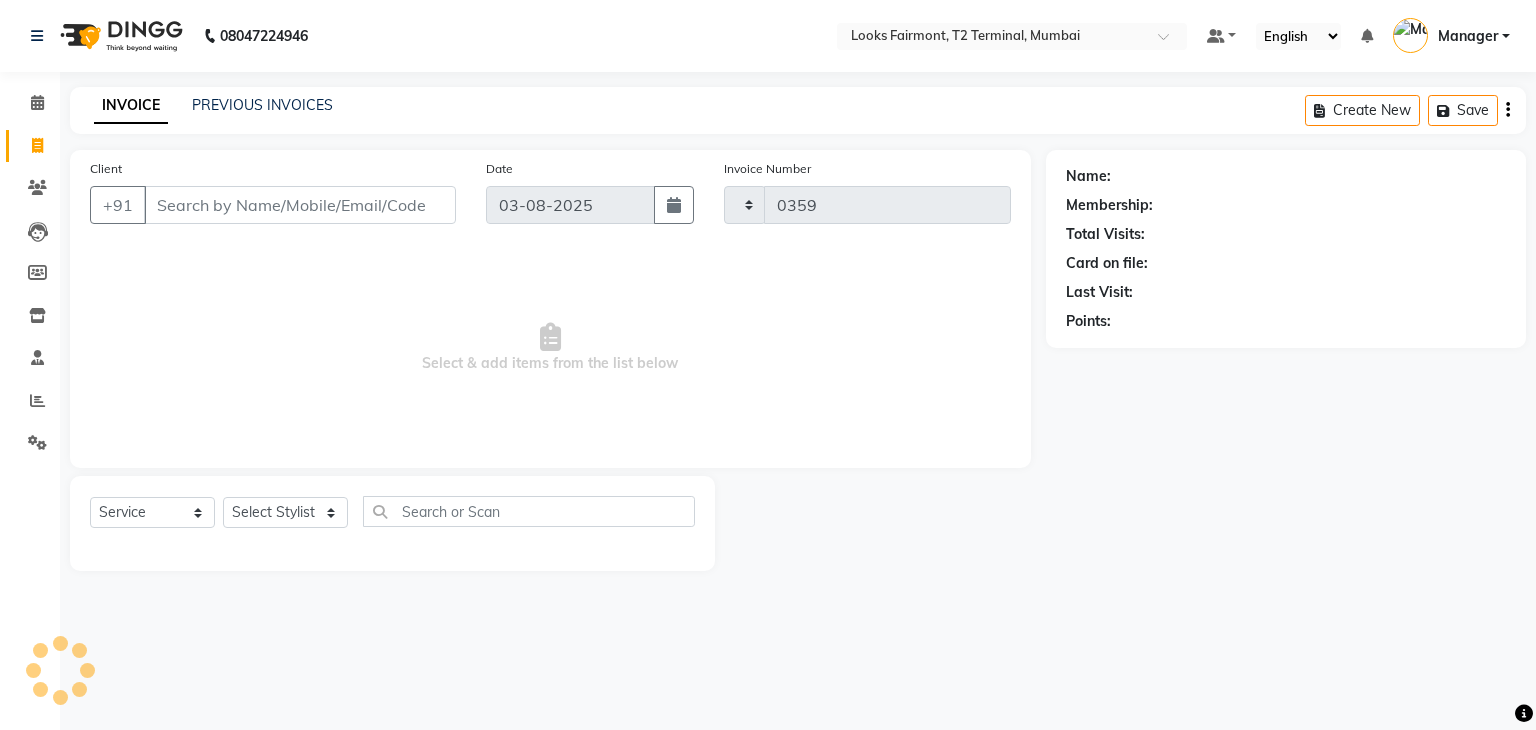 select on "8139" 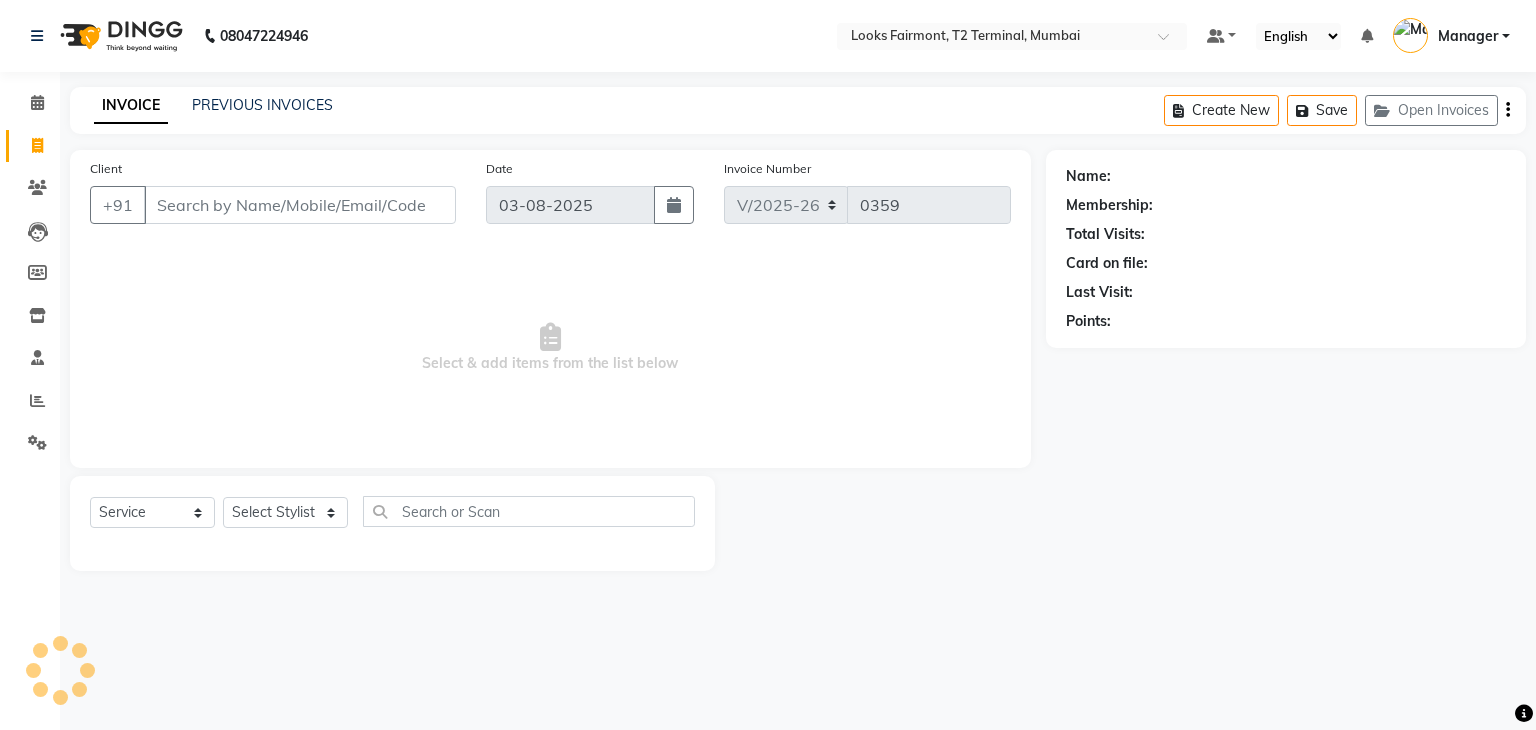 click on "Client" at bounding box center (300, 205) 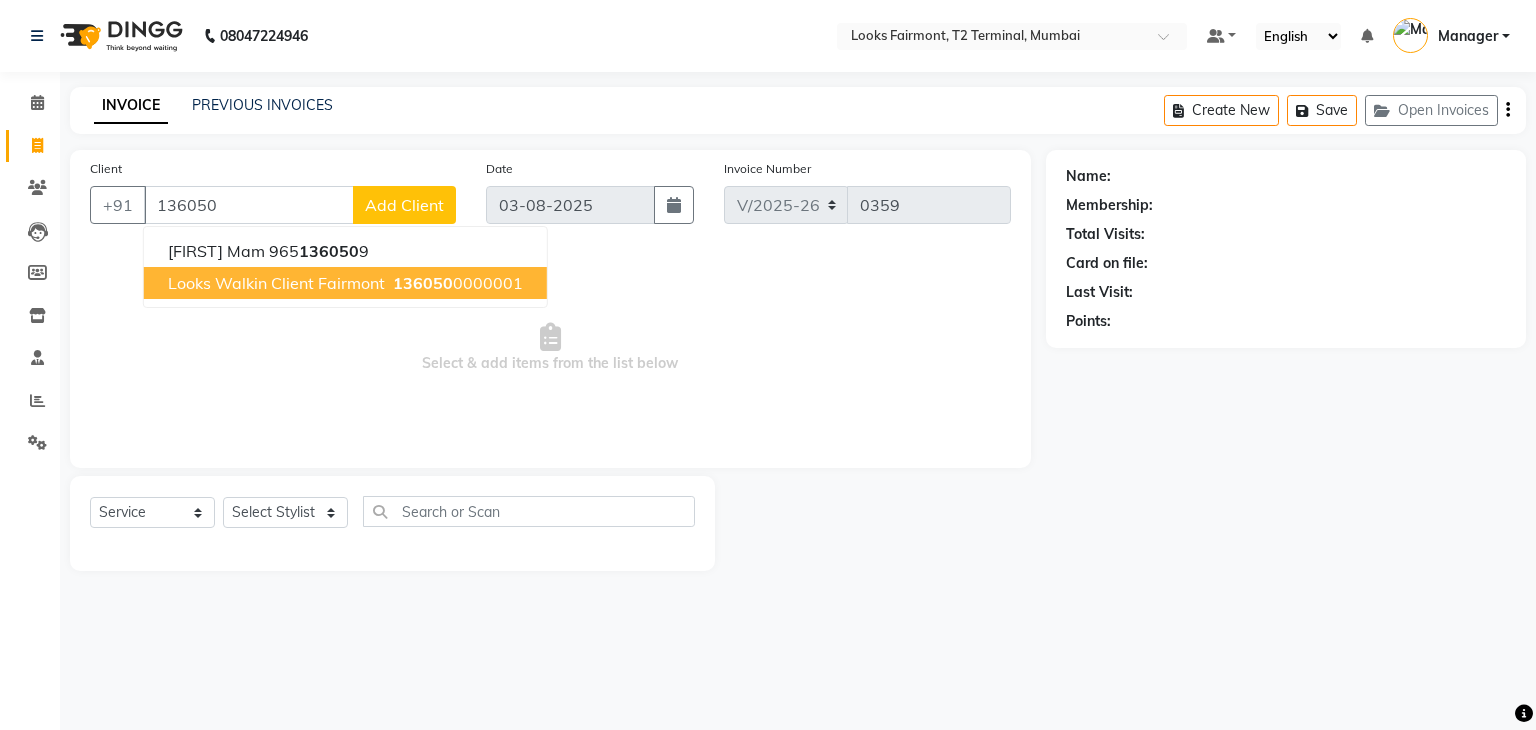 click on "Looks Walkin Client Fairmont" at bounding box center [276, 283] 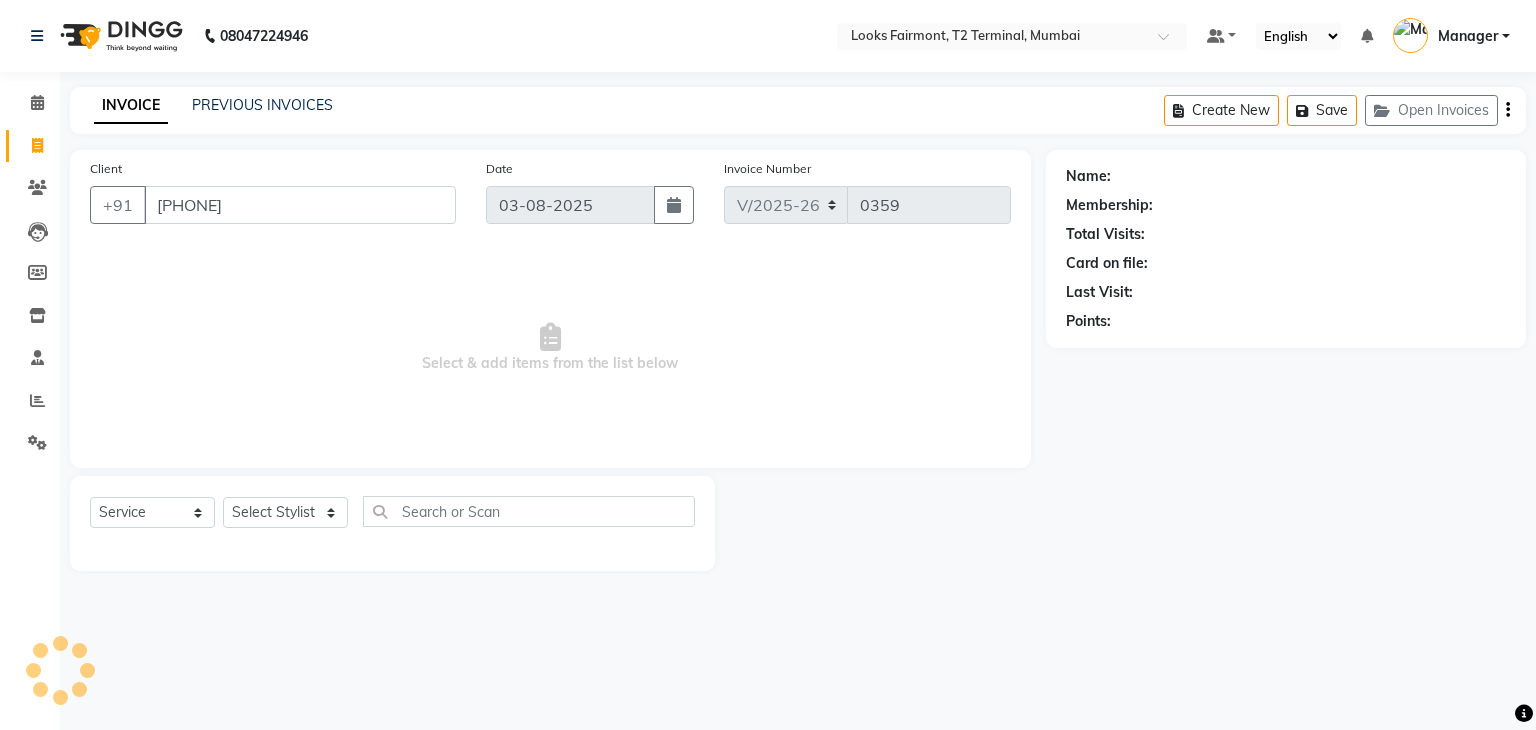 type on "[PHONE]" 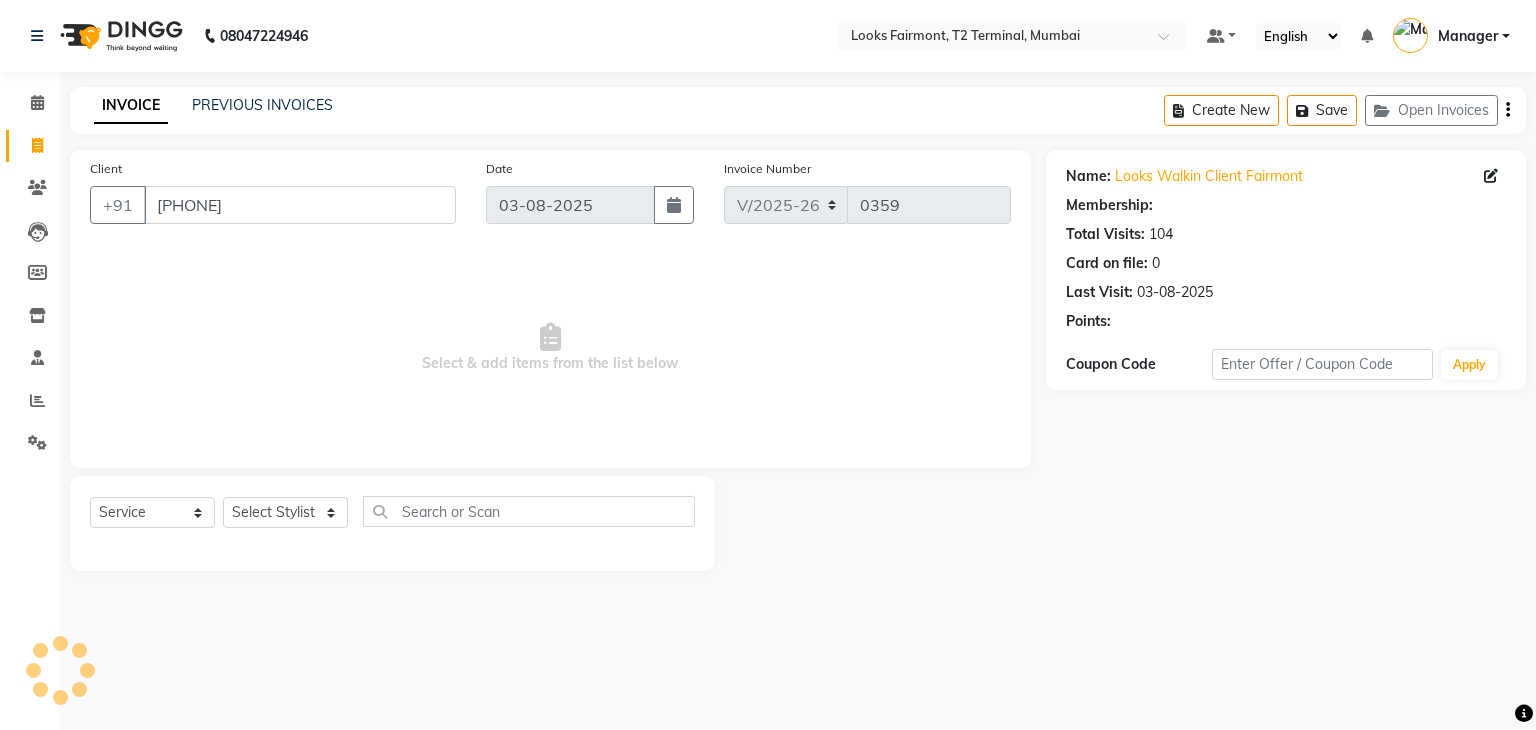select on "1: Object" 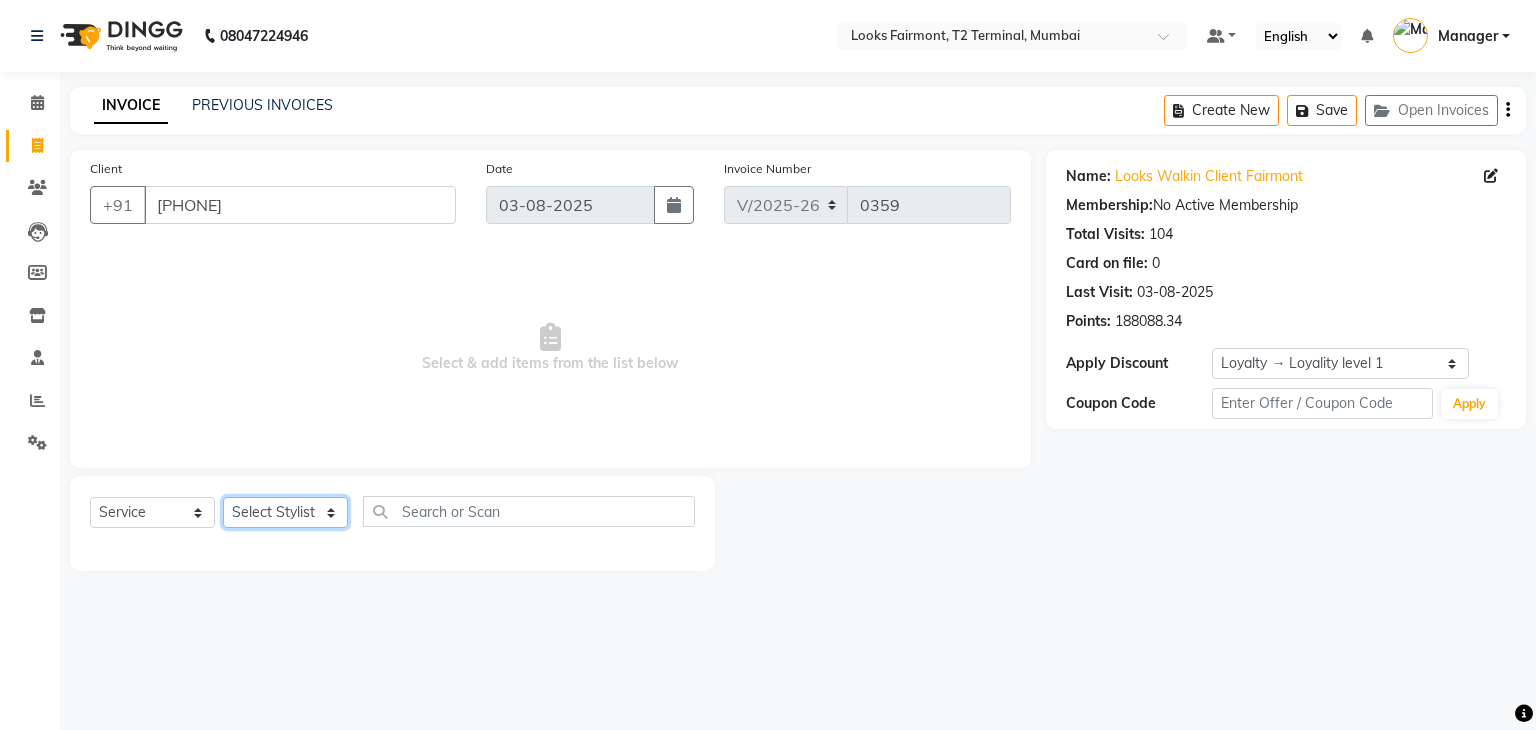 click on "Select Stylist Adil Anisa Counter_Sales Deepak_asst Manager Nisha Preeti Rais Soring_mgr Sunita Tajuddin" 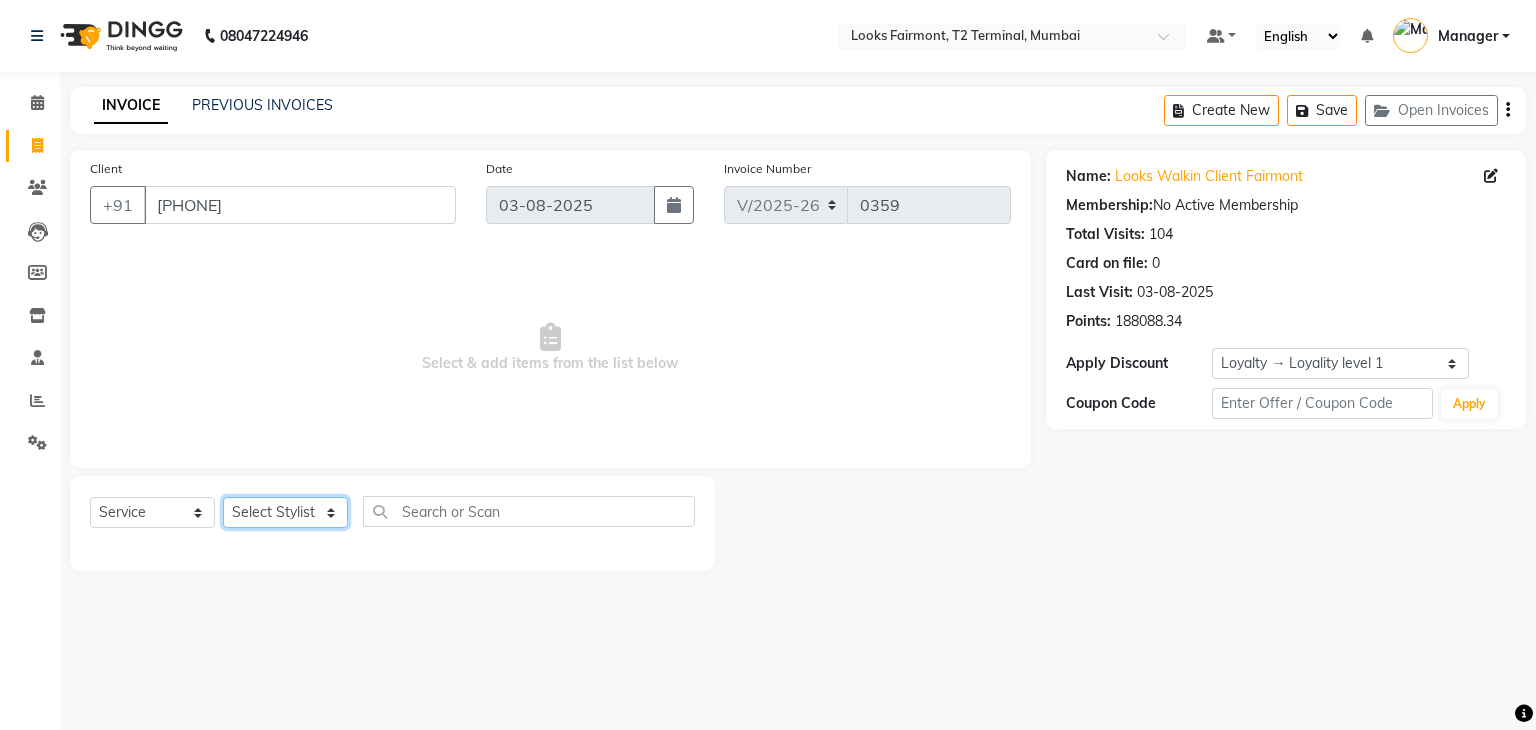 select on "76347" 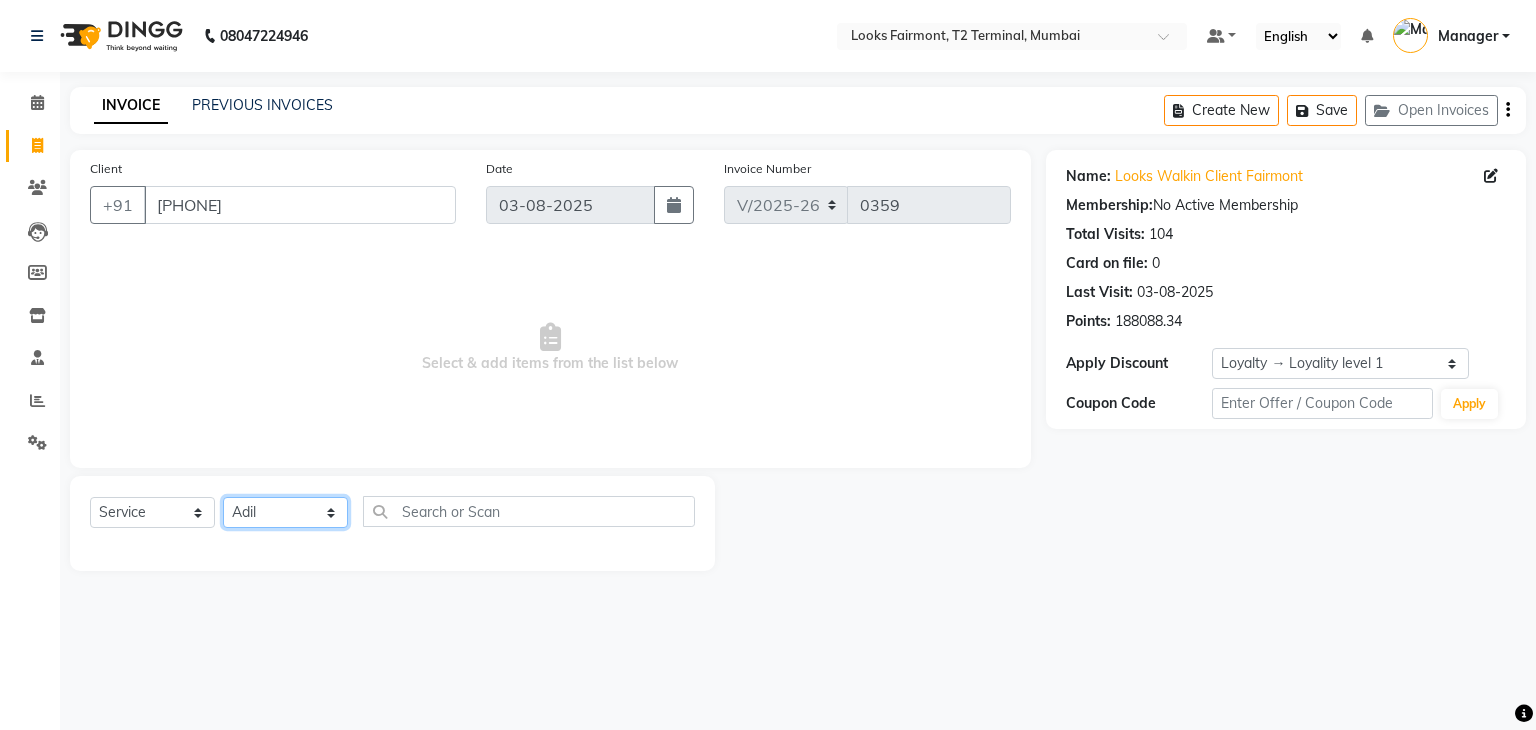 click on "Select Stylist Adil Anisa Counter_Sales Deepak_asst Manager Nisha Preeti Rais Soring_mgr Sunita Tajuddin" 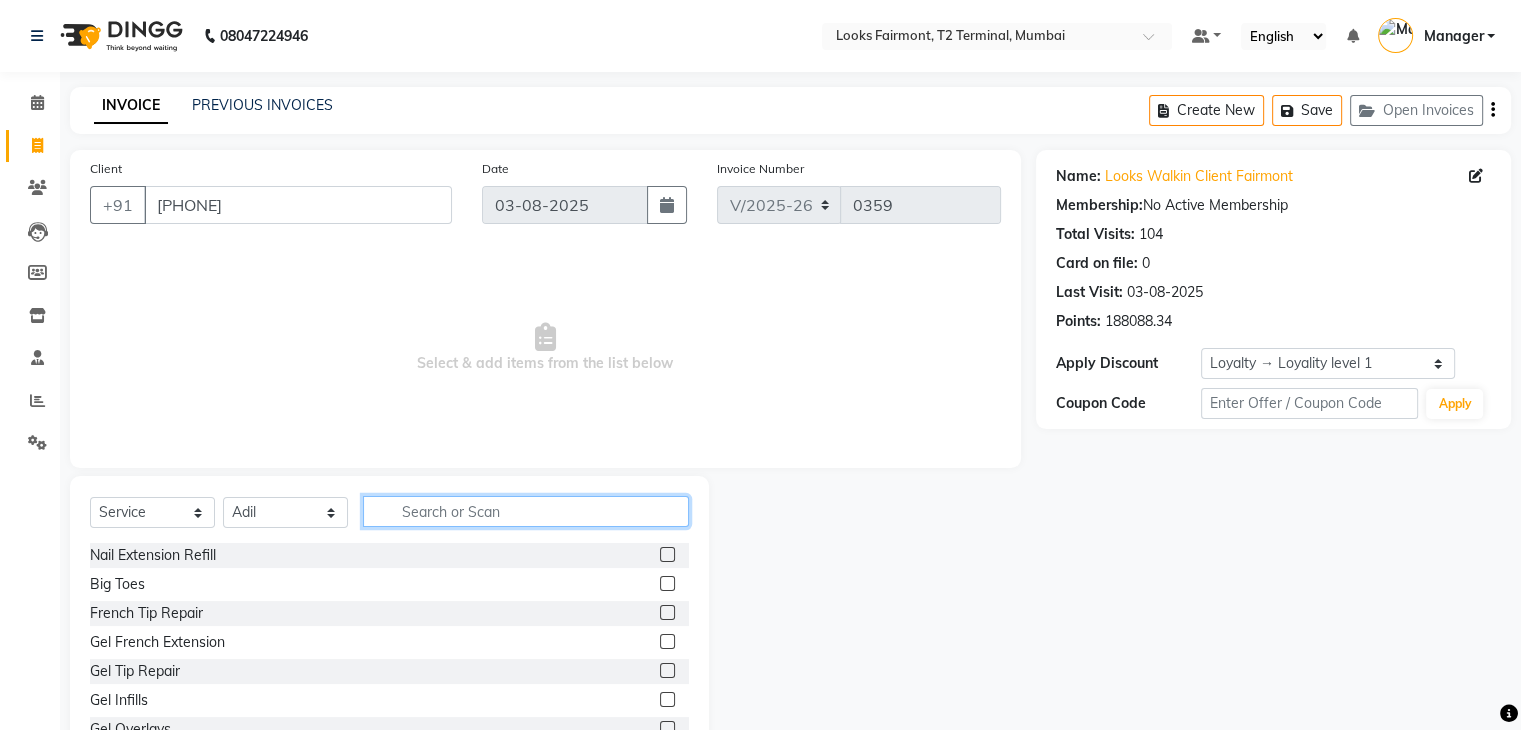 click 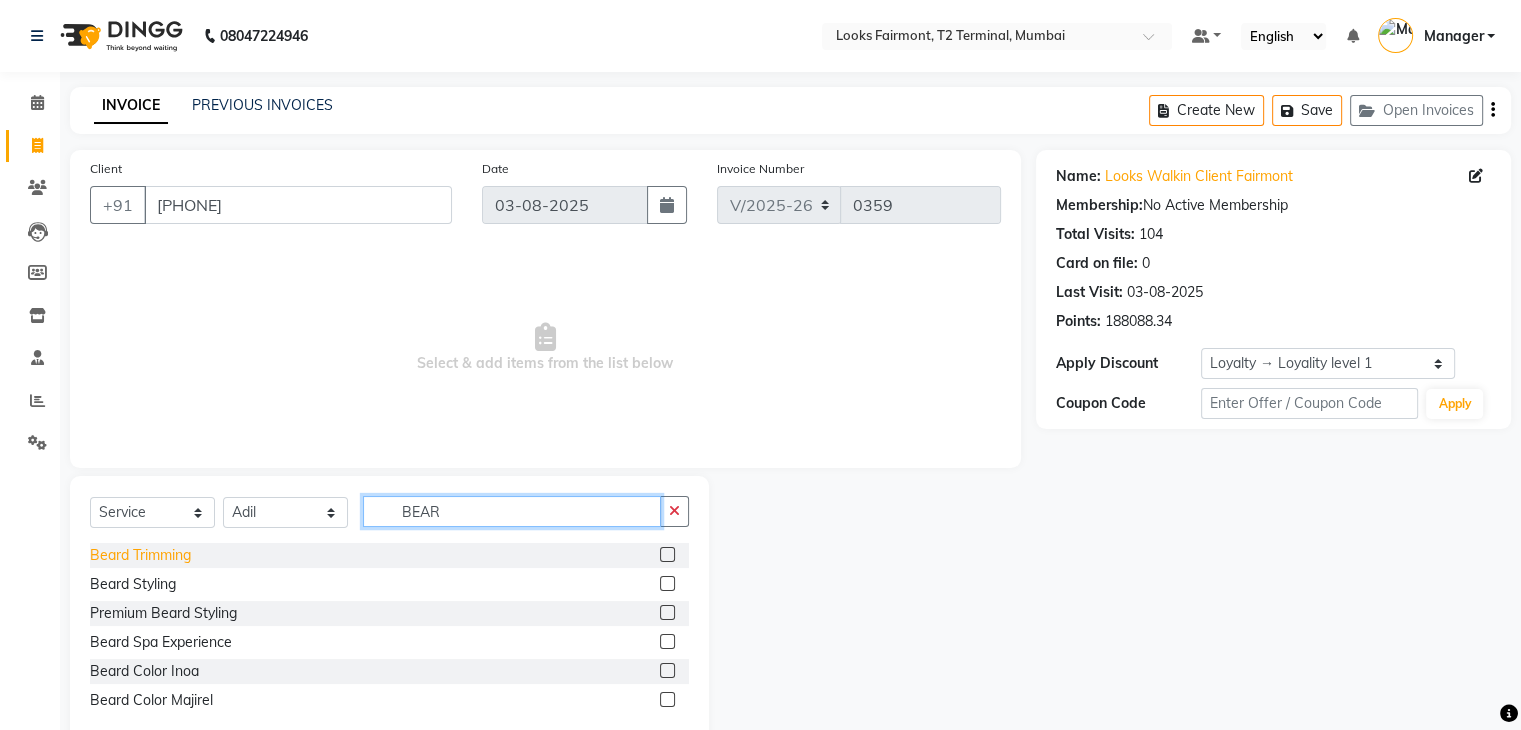 type on "BEAR" 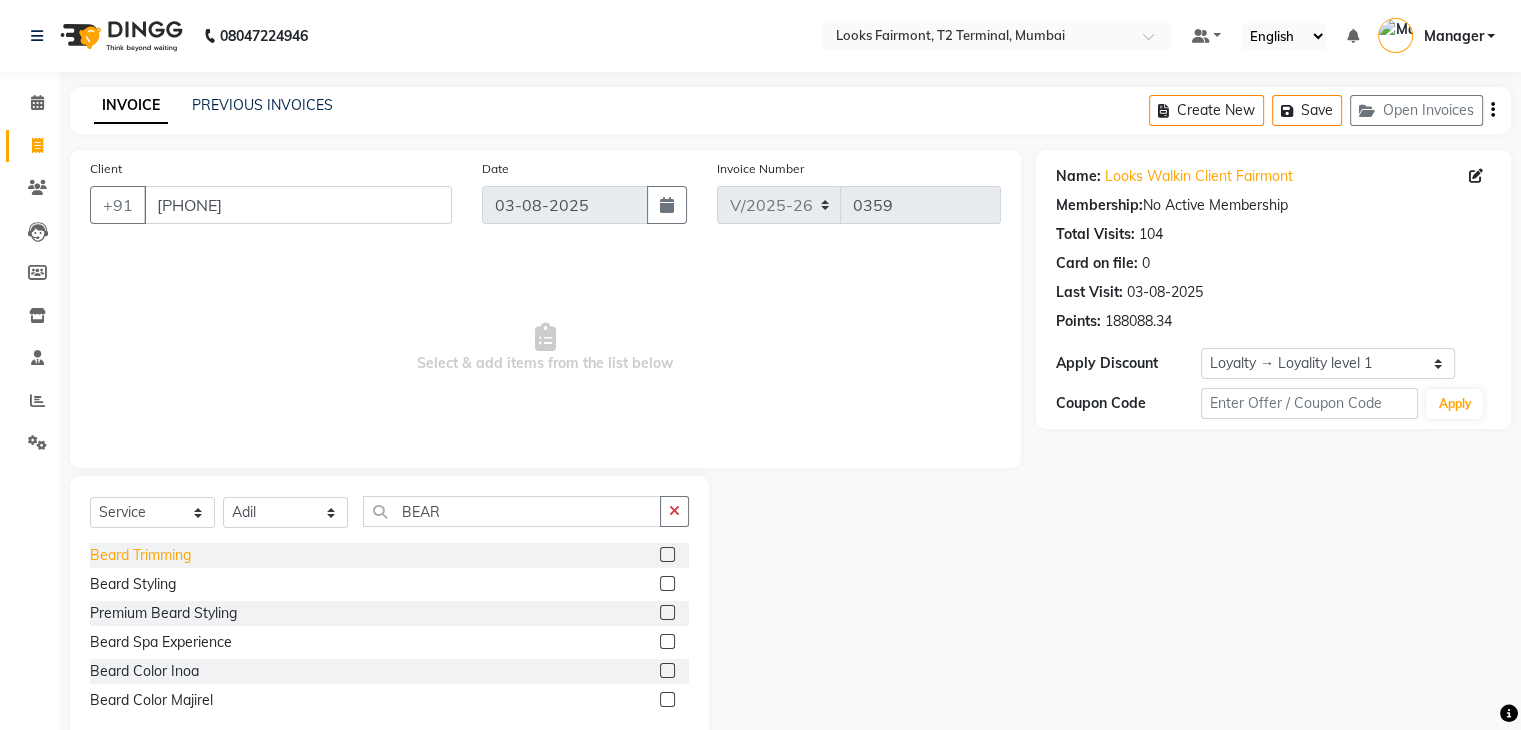 click on "Beard Trimming" 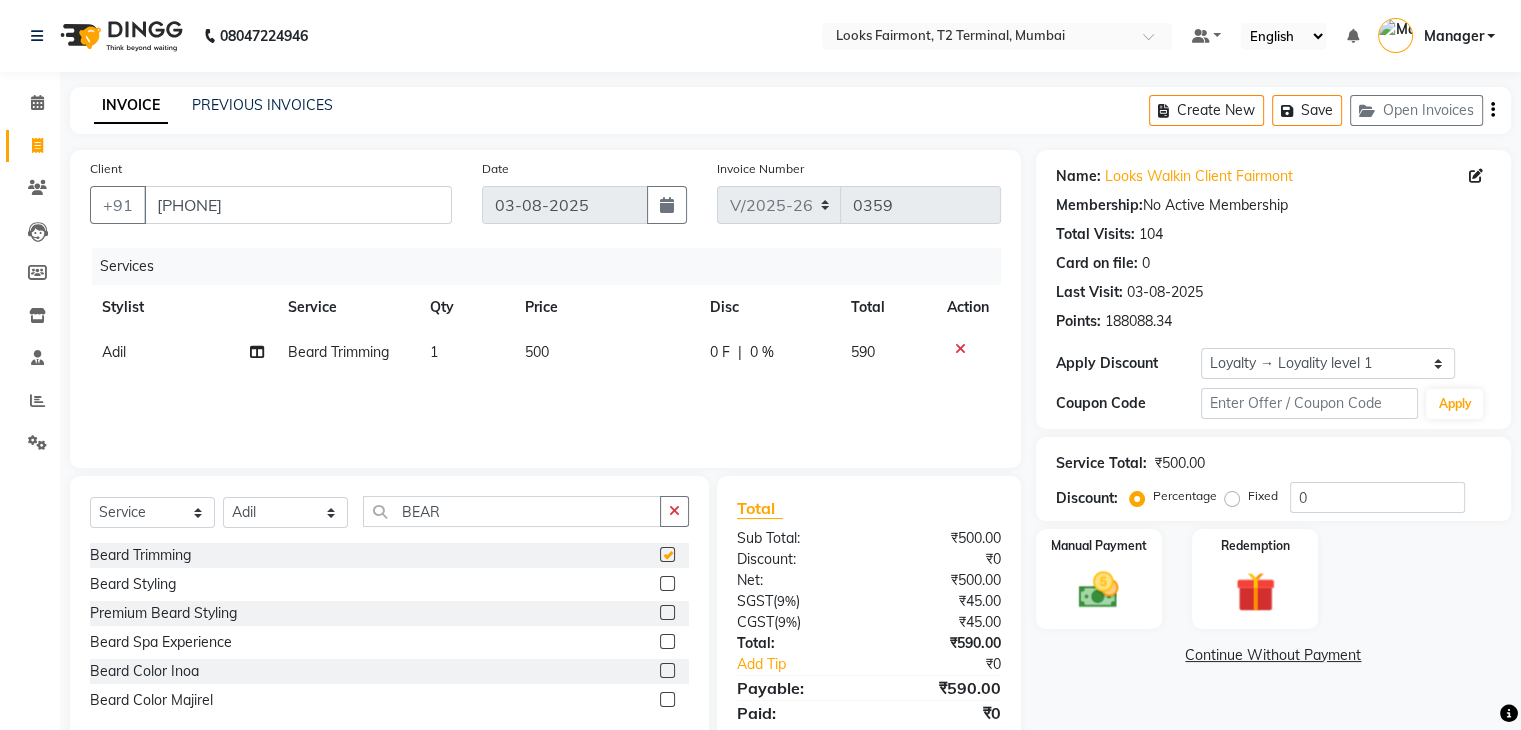 checkbox on "false" 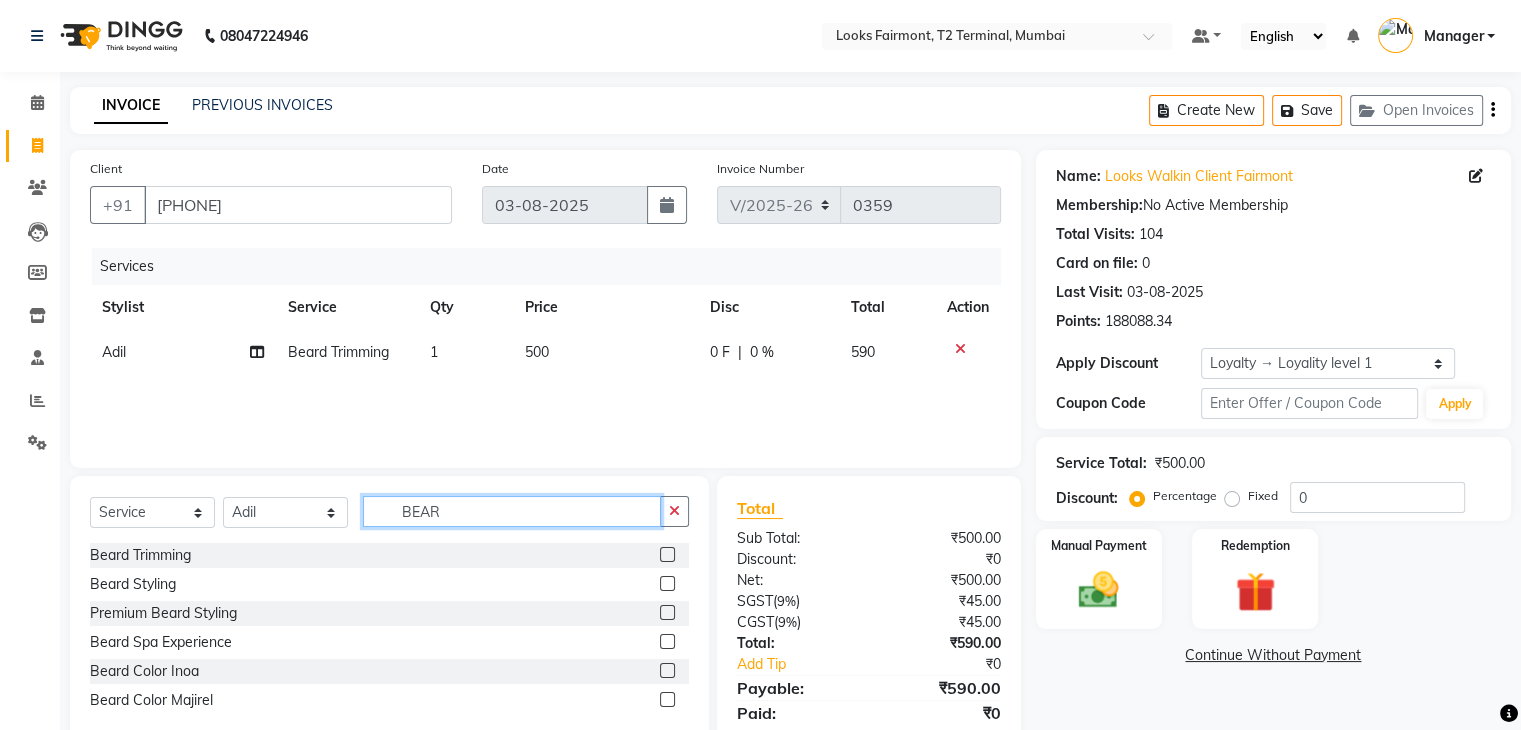 click on "BEAR" 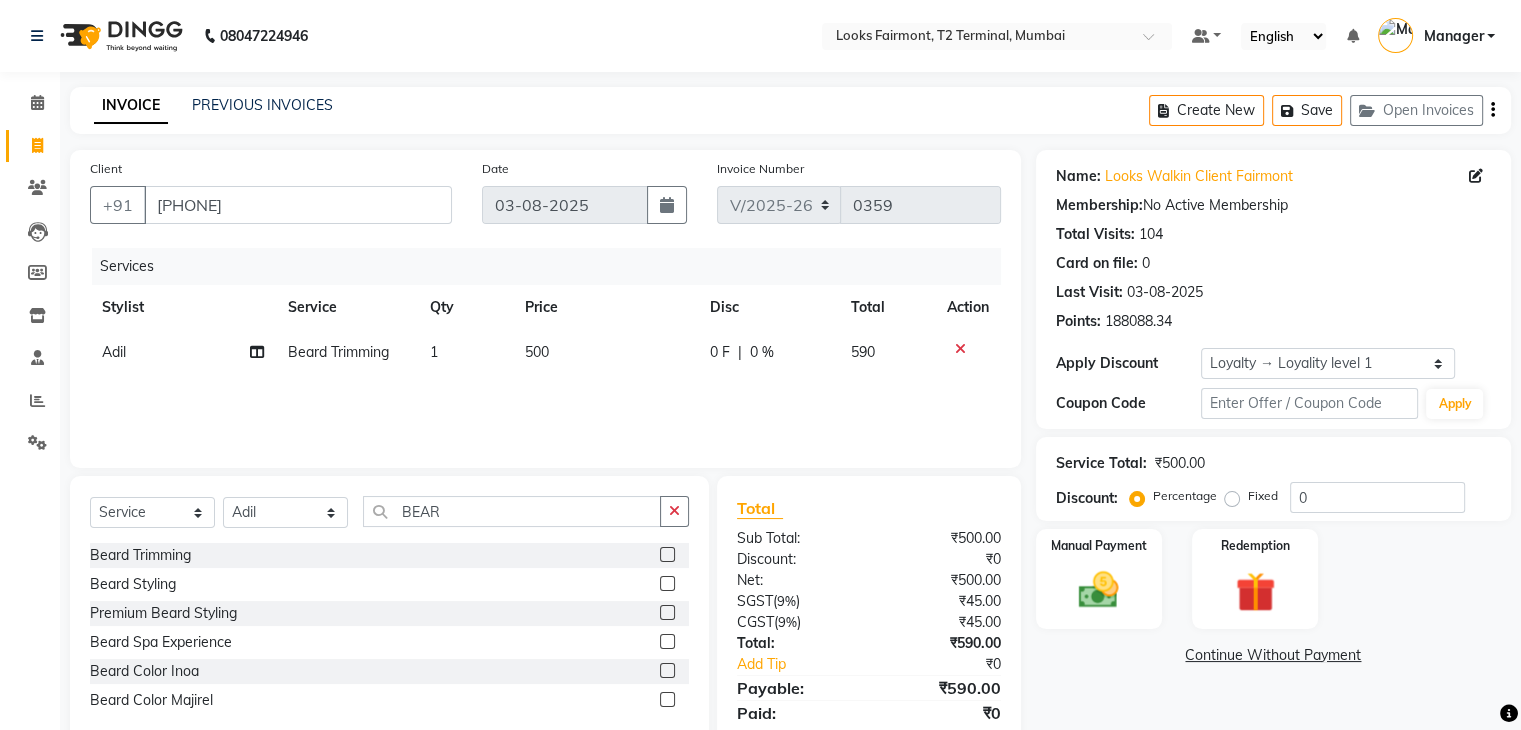 click on "Adil" 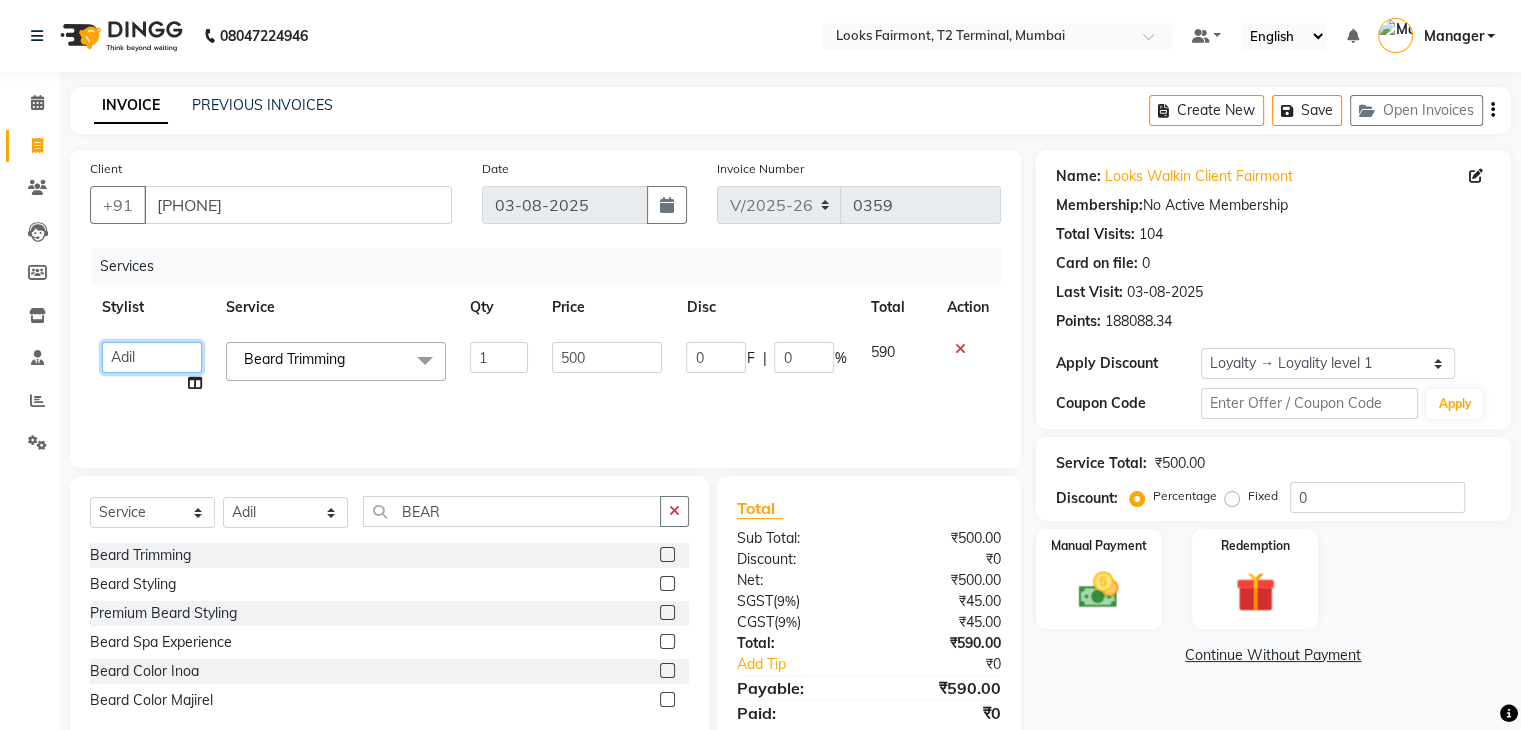 click on "Adil   Anisa   Counter_Sales   Deepak_asst   Manager   Nisha   Preeti   Rais   Soring_mgr   Sunita   Tajuddin" 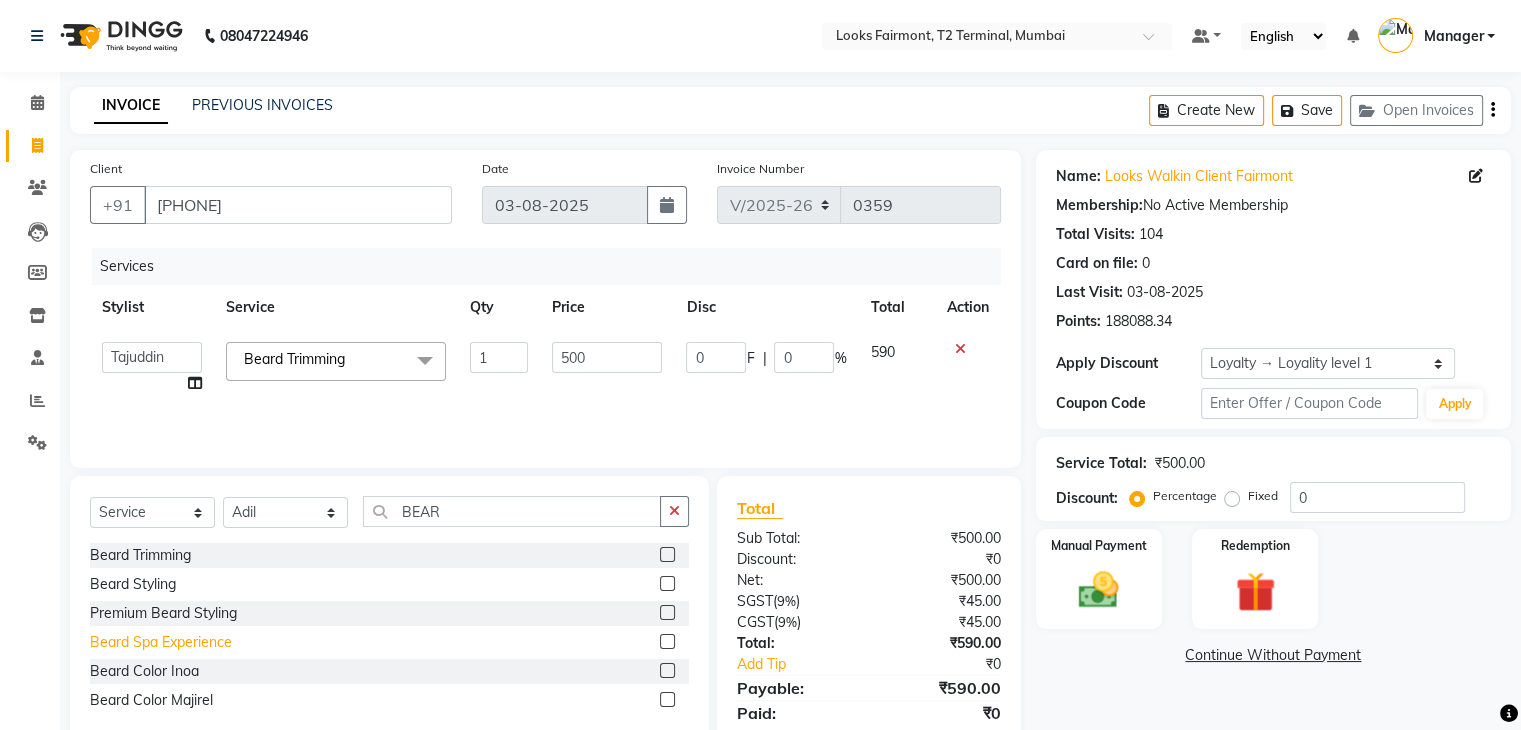 select on "76348" 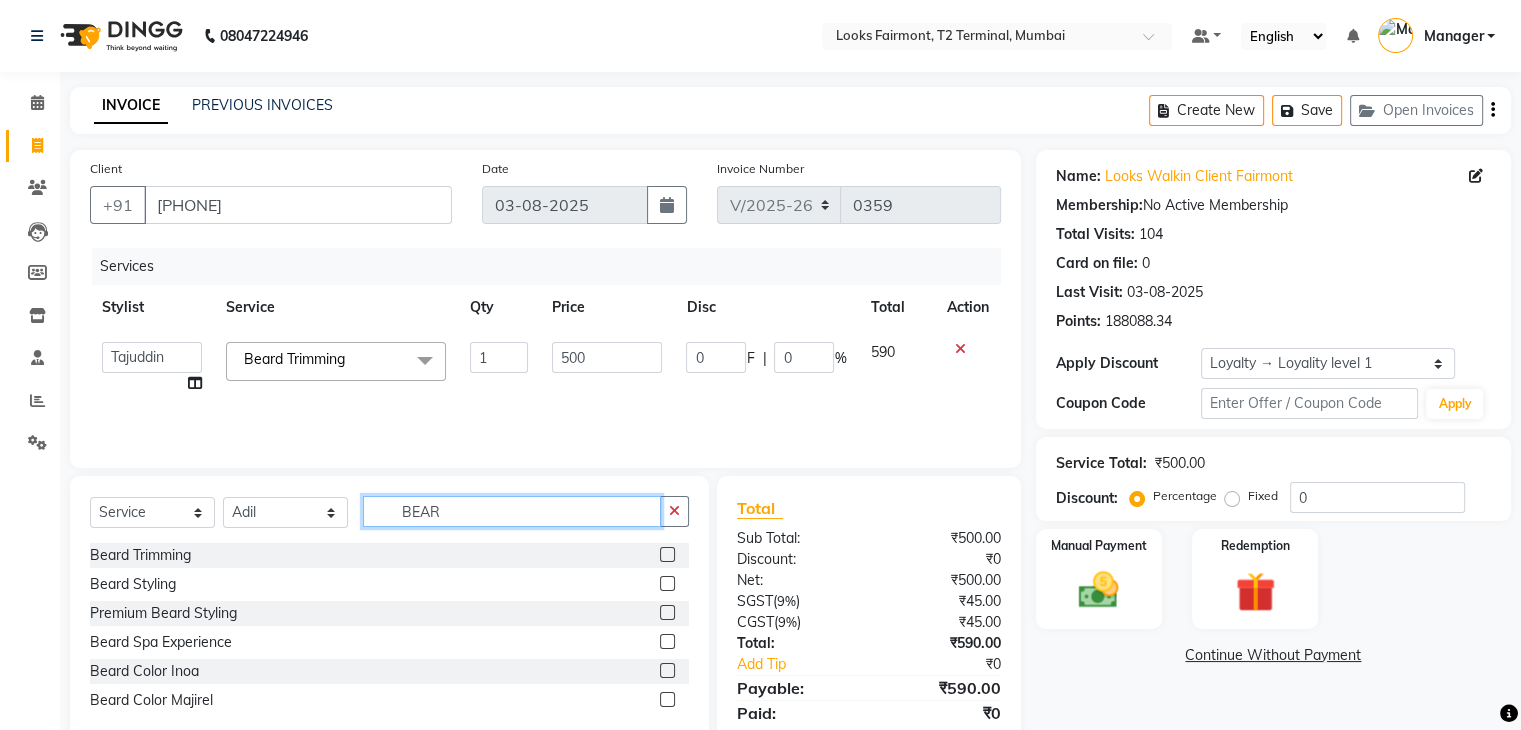 click on "BEAR" 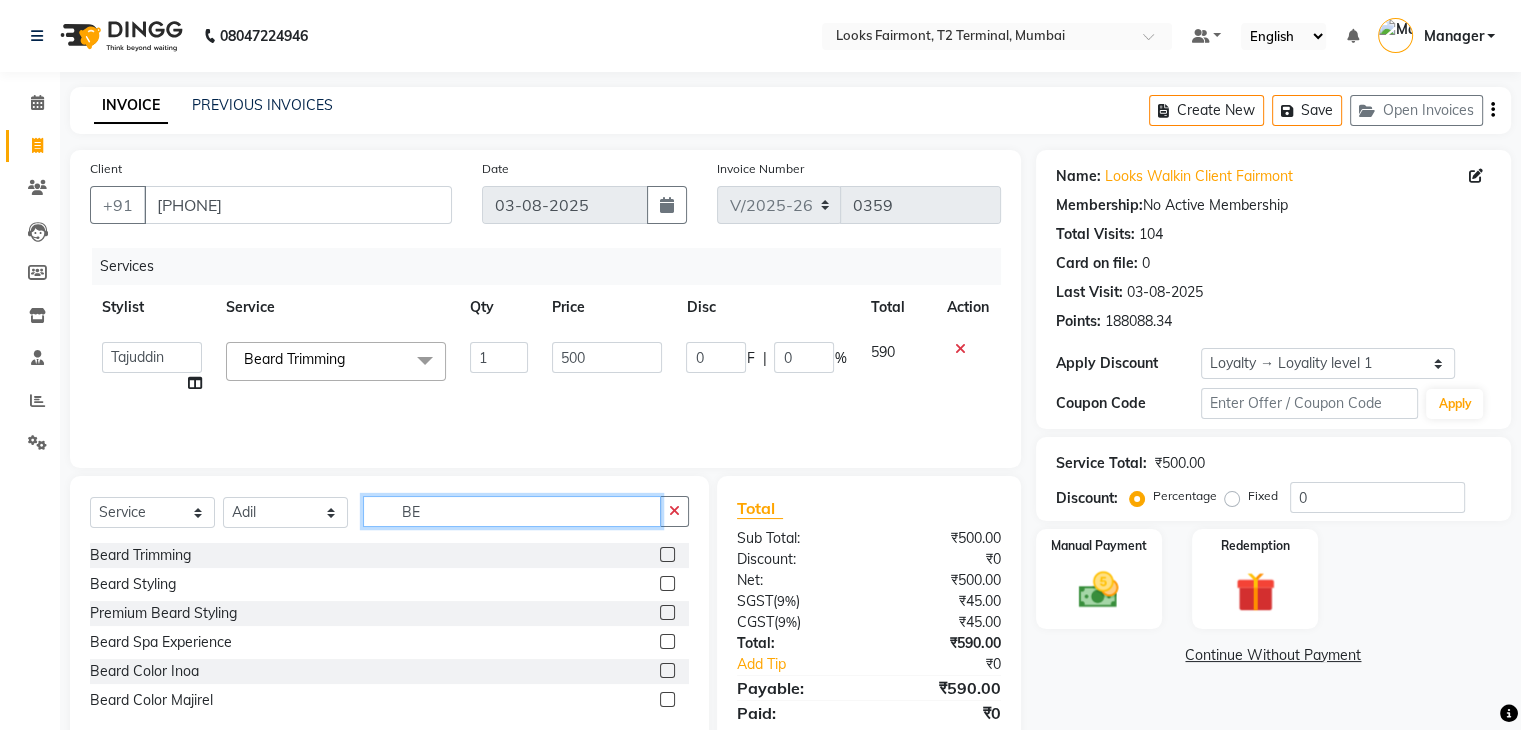 type on "B" 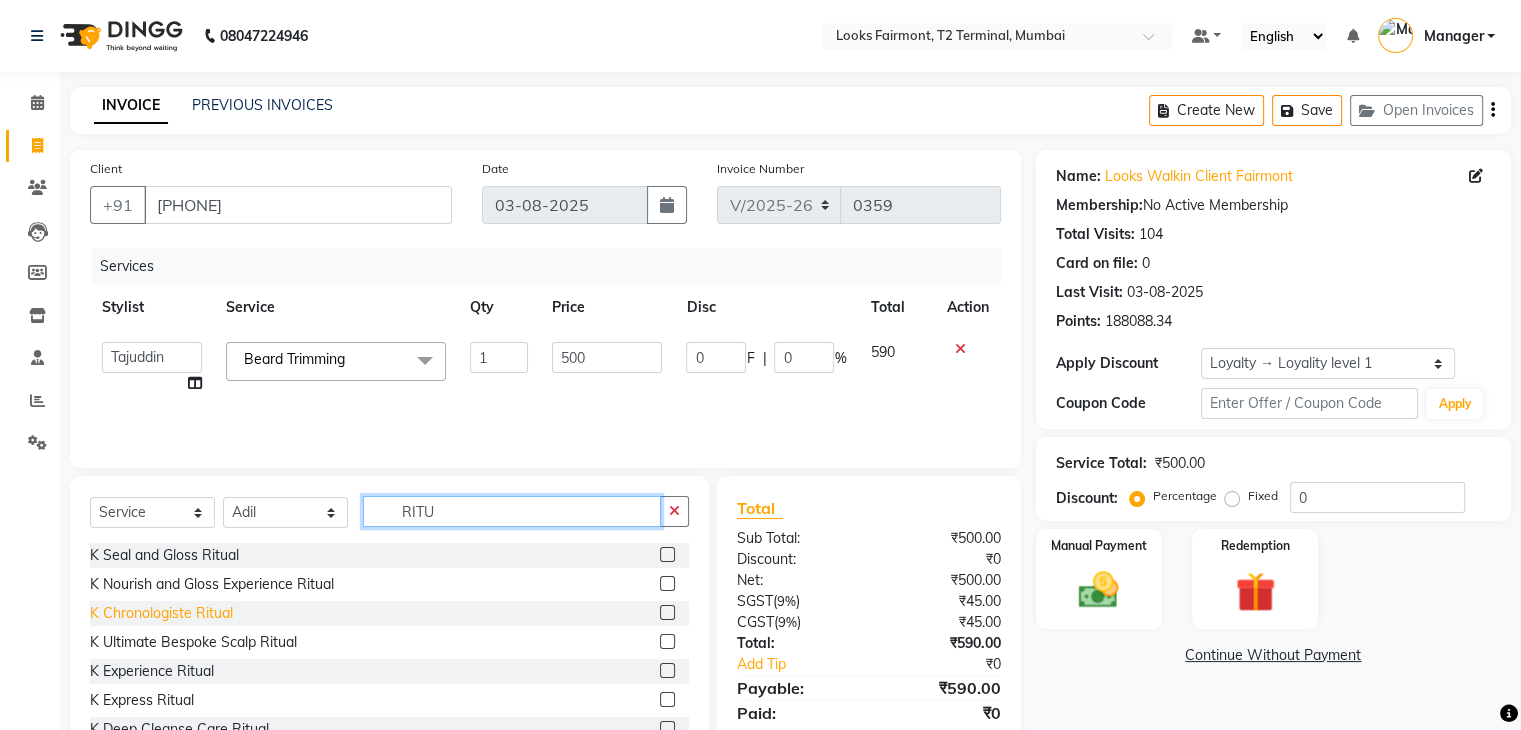 type on "RITU" 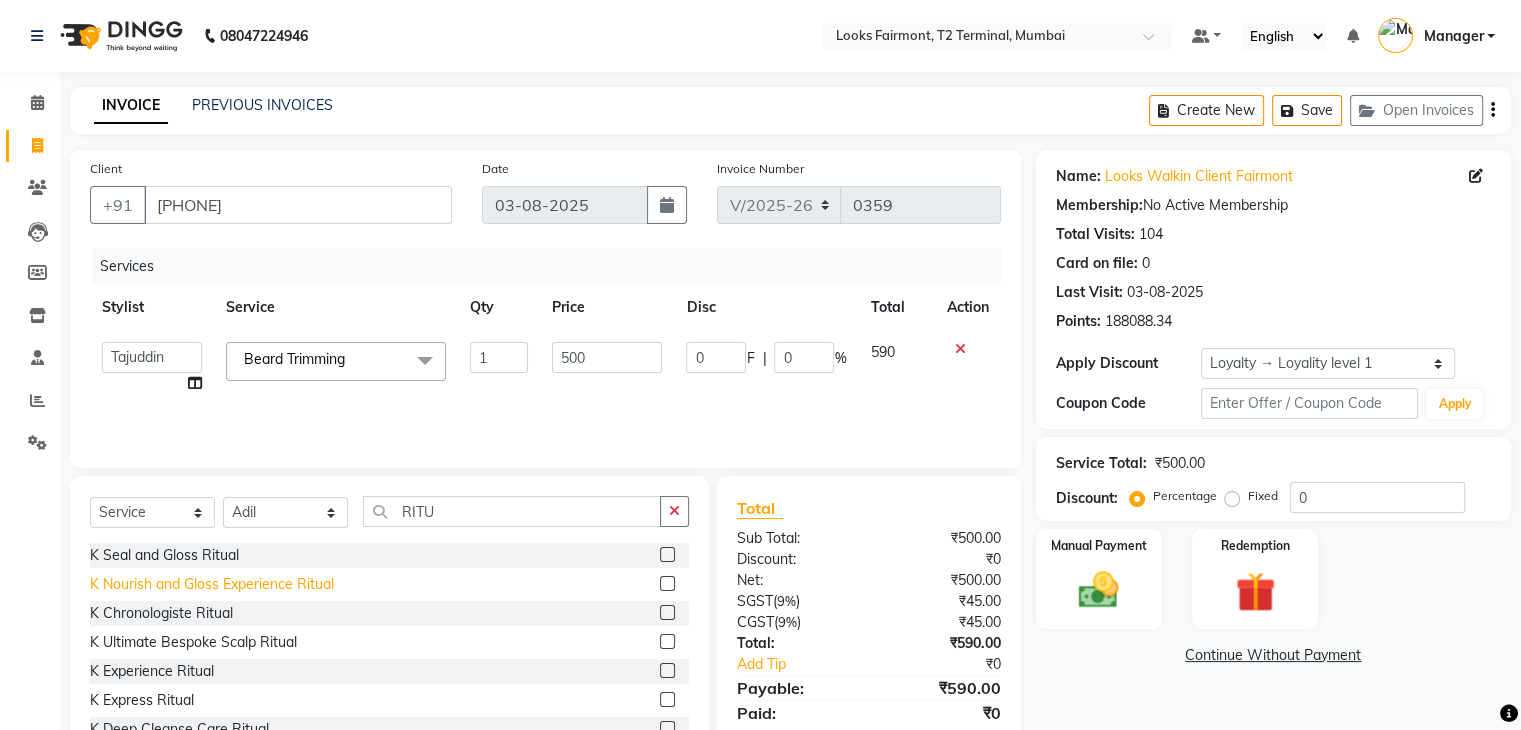 click on "K Chronologiste Ritual" 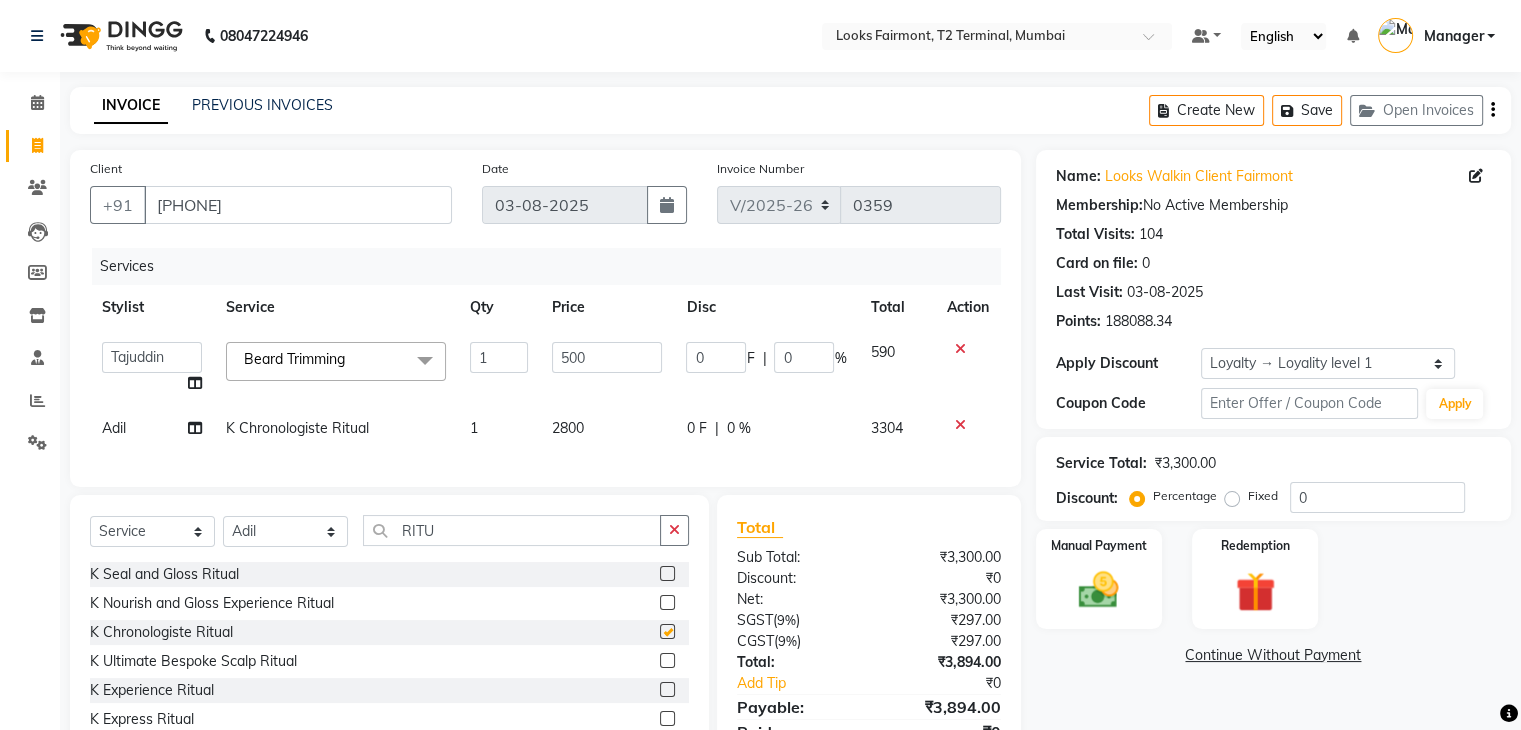 checkbox on "false" 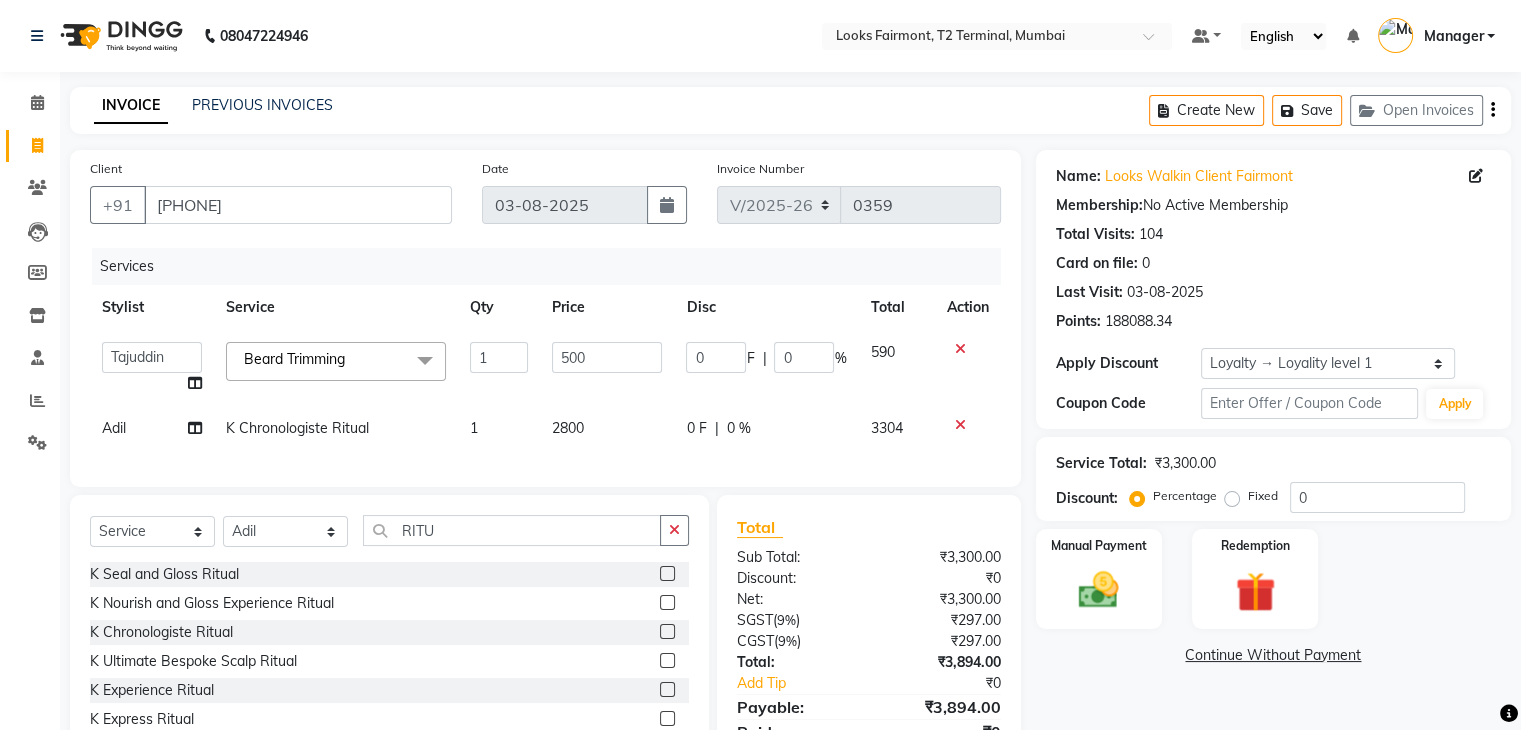 click on "2800" 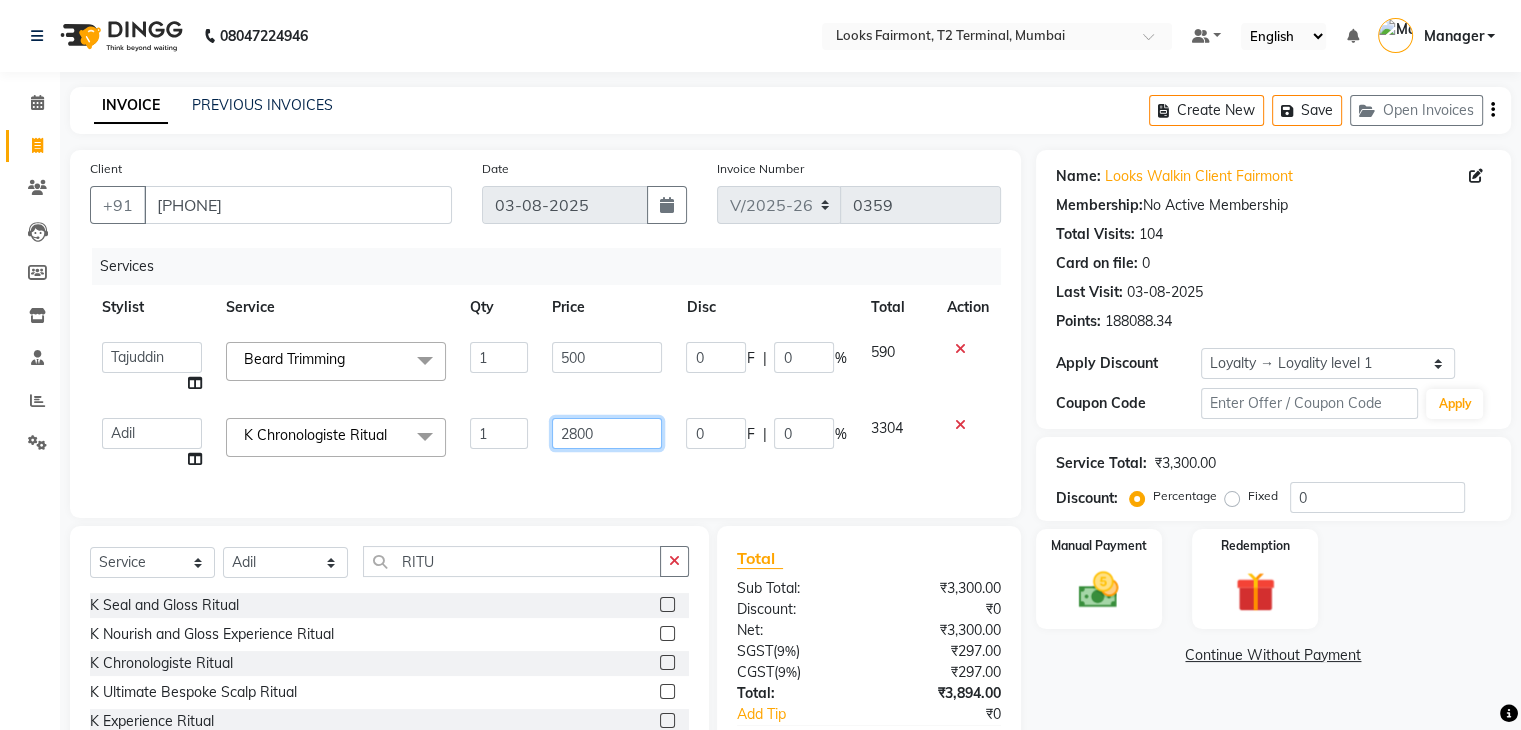 drag, startPoint x: 642, startPoint y: 429, endPoint x: 523, endPoint y: 416, distance: 119.70798 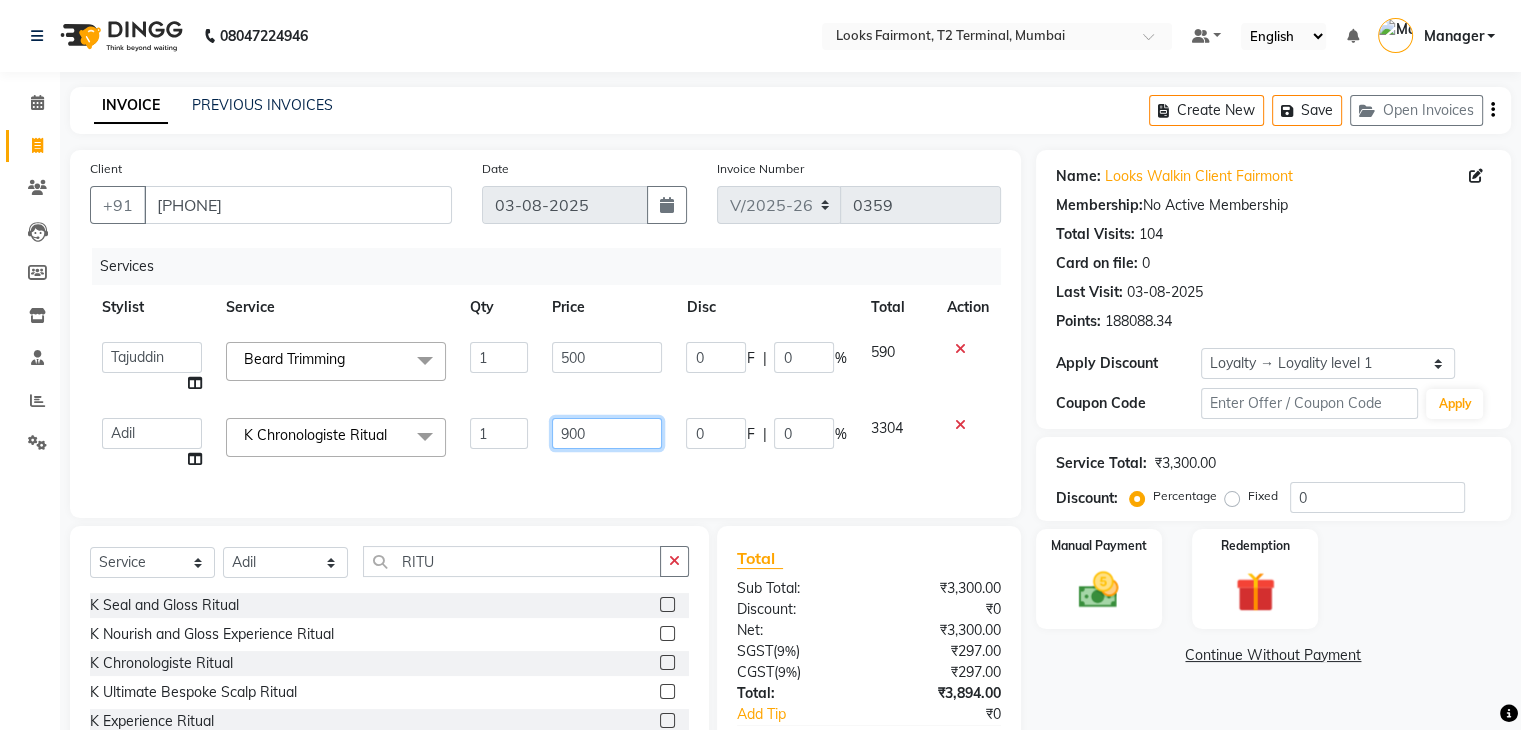 type on "9000" 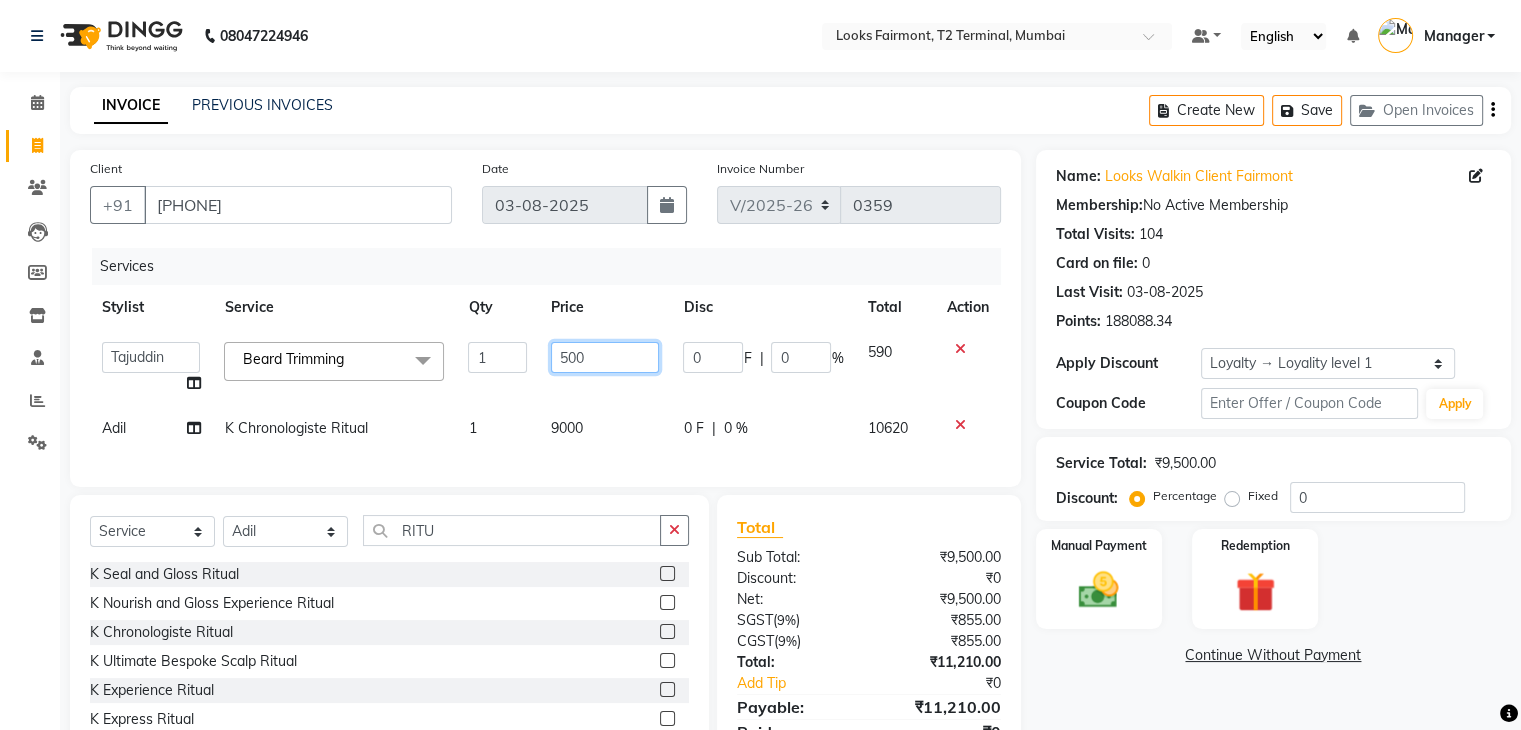 drag, startPoint x: 596, startPoint y: 368, endPoint x: 504, endPoint y: 366, distance: 92.021736 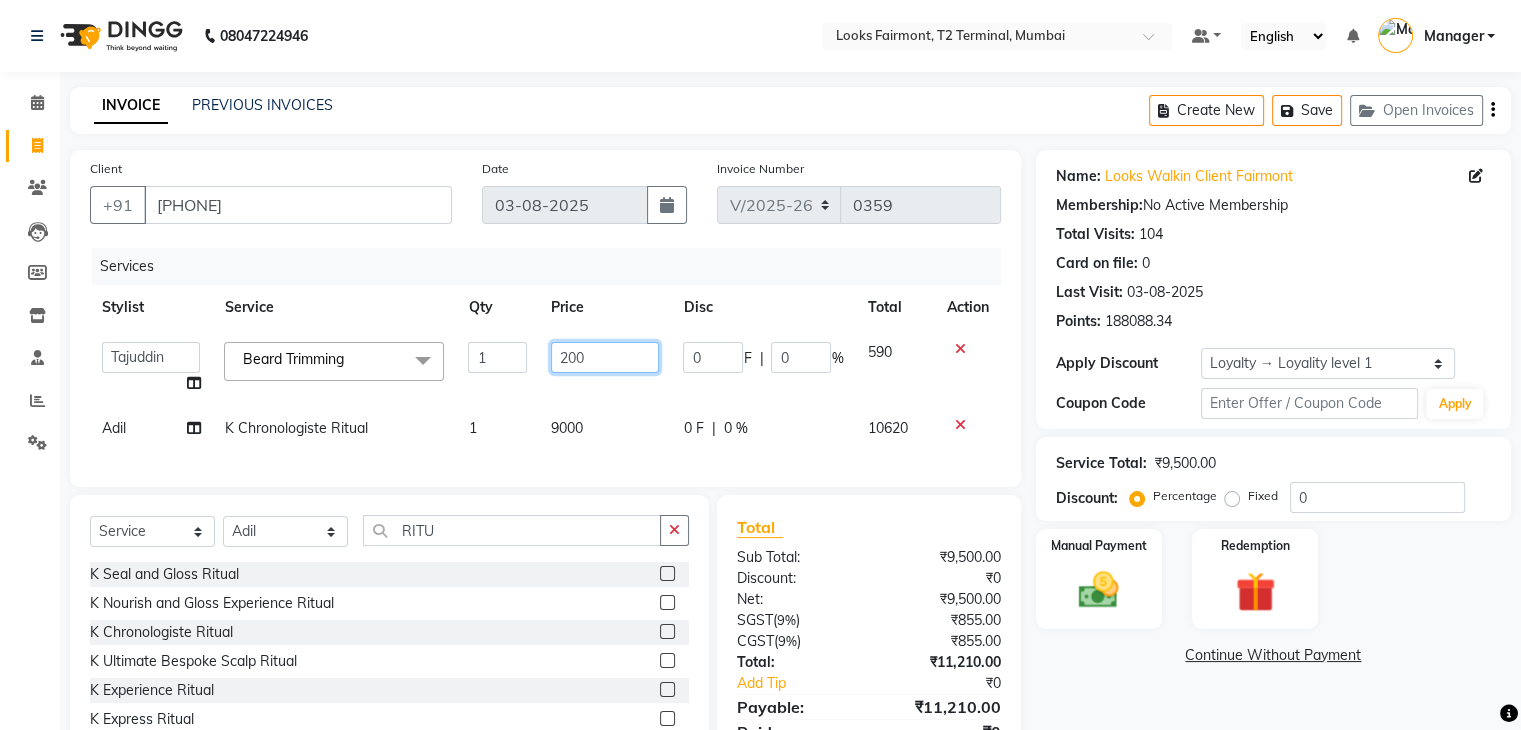 type on "2000" 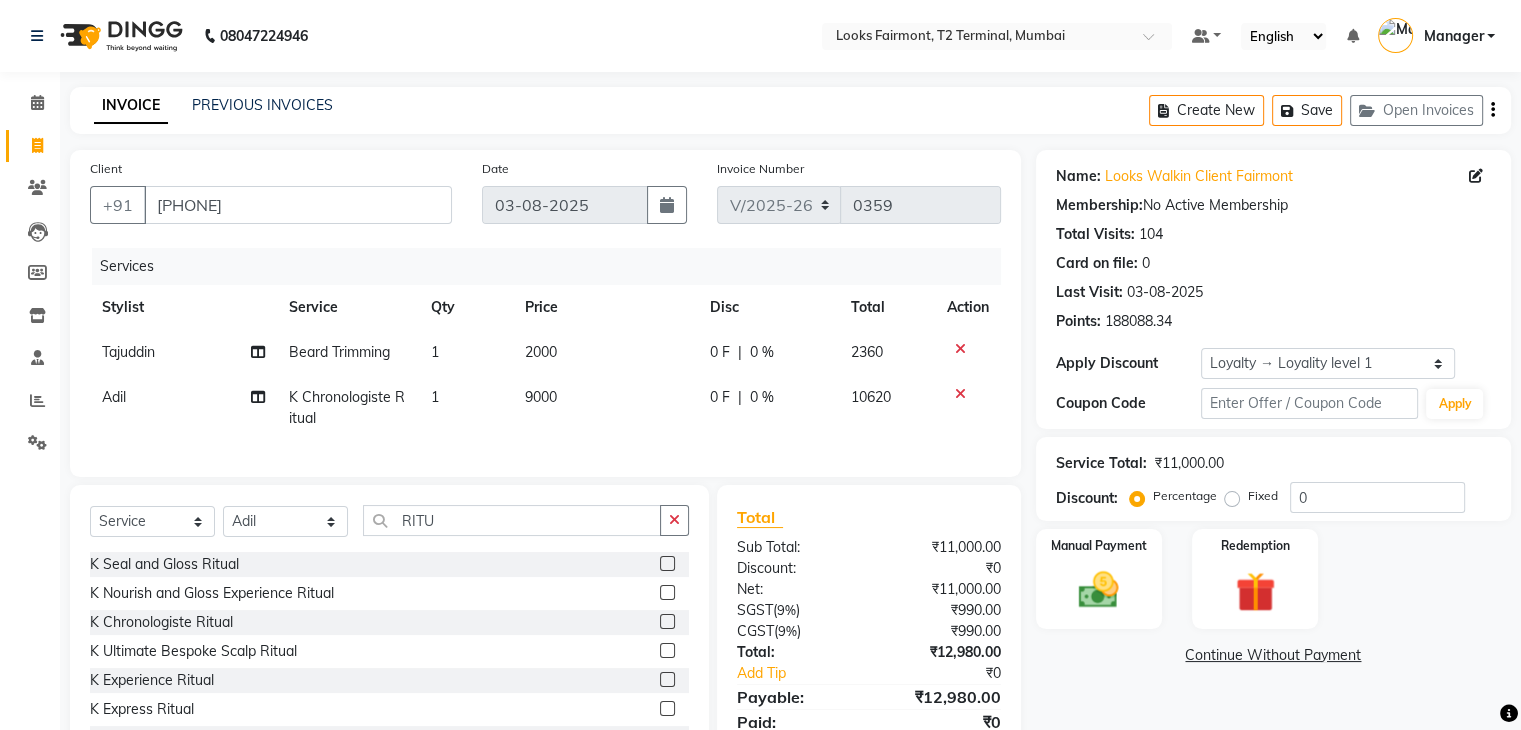 click on "Name: Looks Walkin Client Fairmont Membership:  No Active Membership  Total Visits:  104 Card on file:  0 Last Visit:   [DATE] Points:   188088.34  Apply Discount Select  Loyalty → Loyality level 1  Coupon Code Apply Service Total:  ₹11,000.00  Discount:  Percentage   Fixed  0 Manual Payment Redemption  Continue Without Payment" 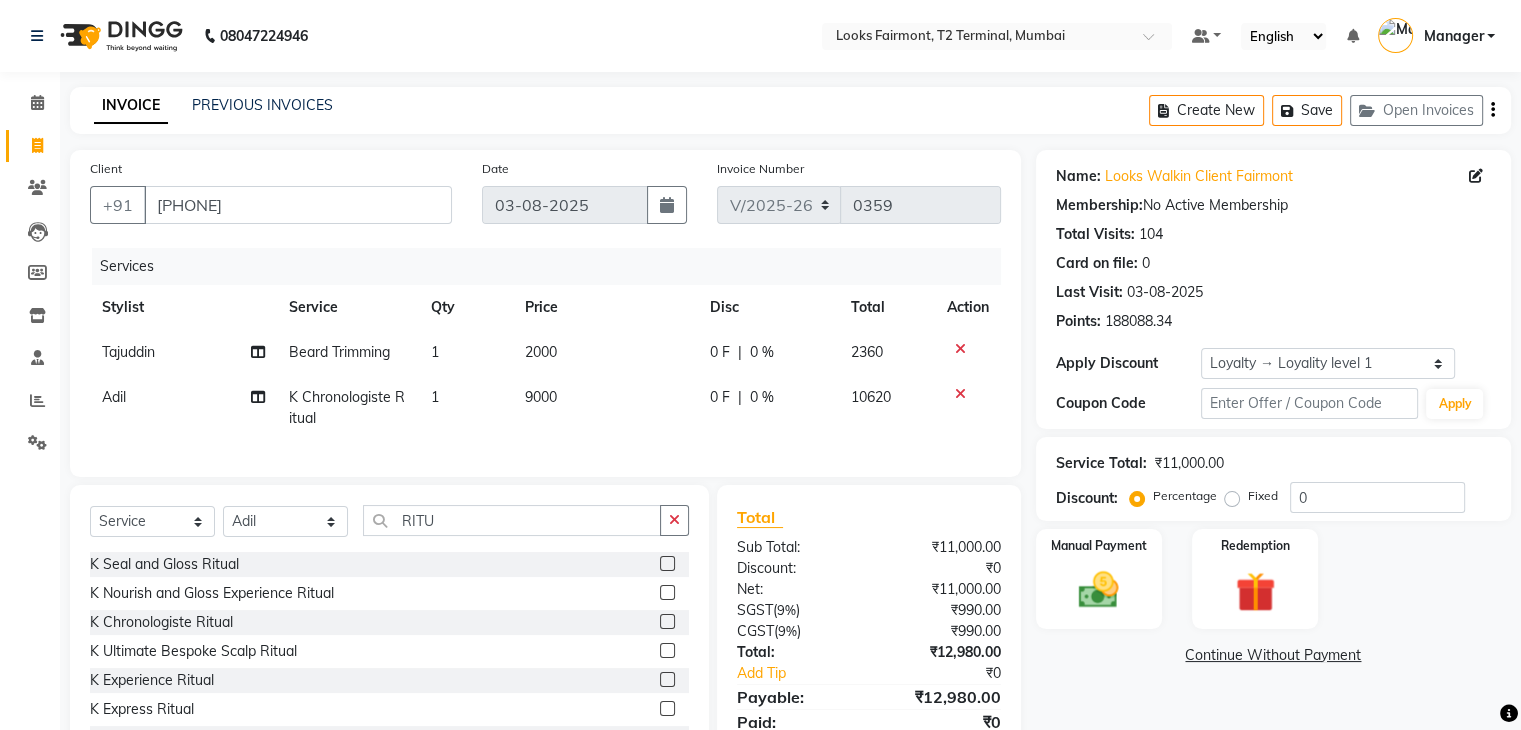 scroll, scrollTop: 96, scrollLeft: 0, axis: vertical 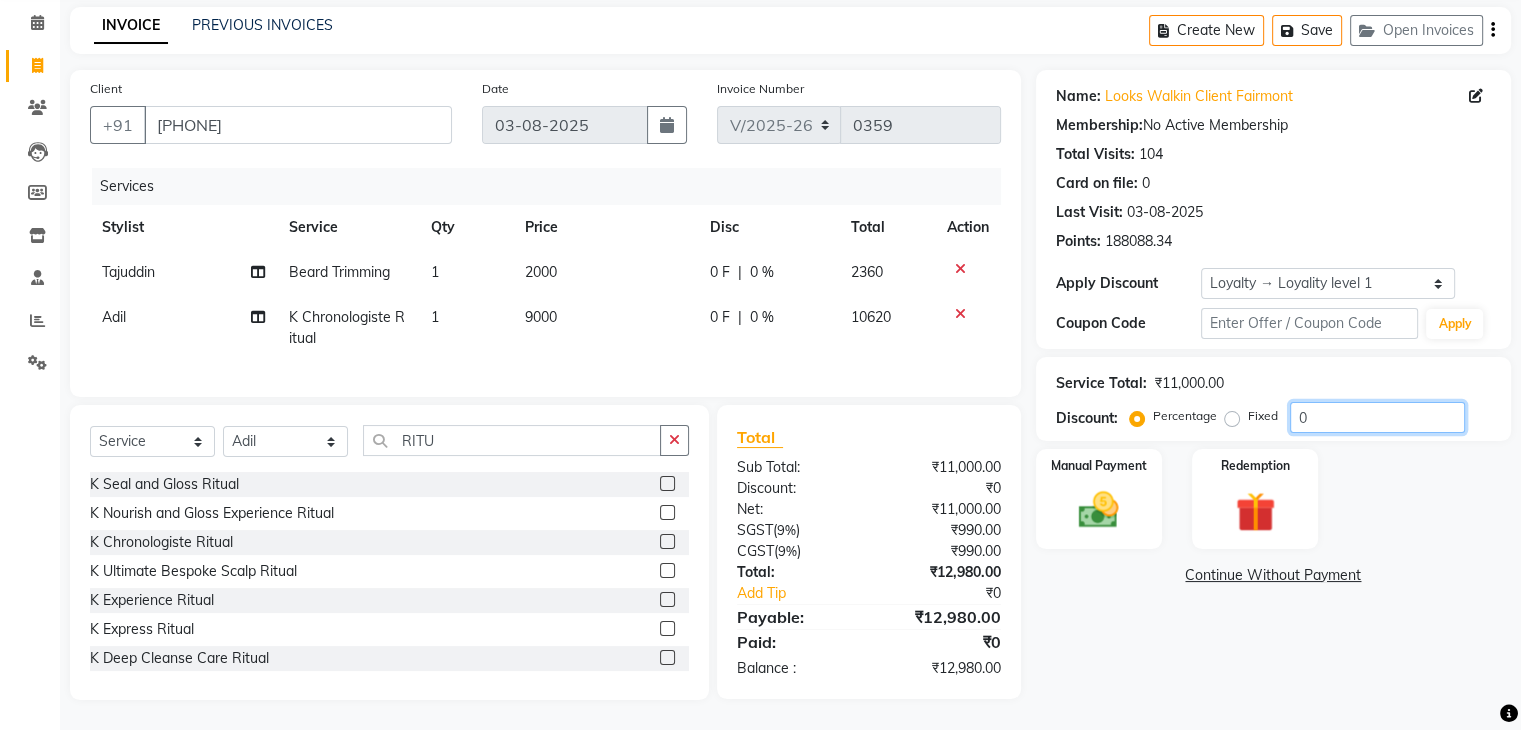 drag, startPoint x: 1297, startPoint y: 398, endPoint x: 1316, endPoint y: 404, distance: 19.924858 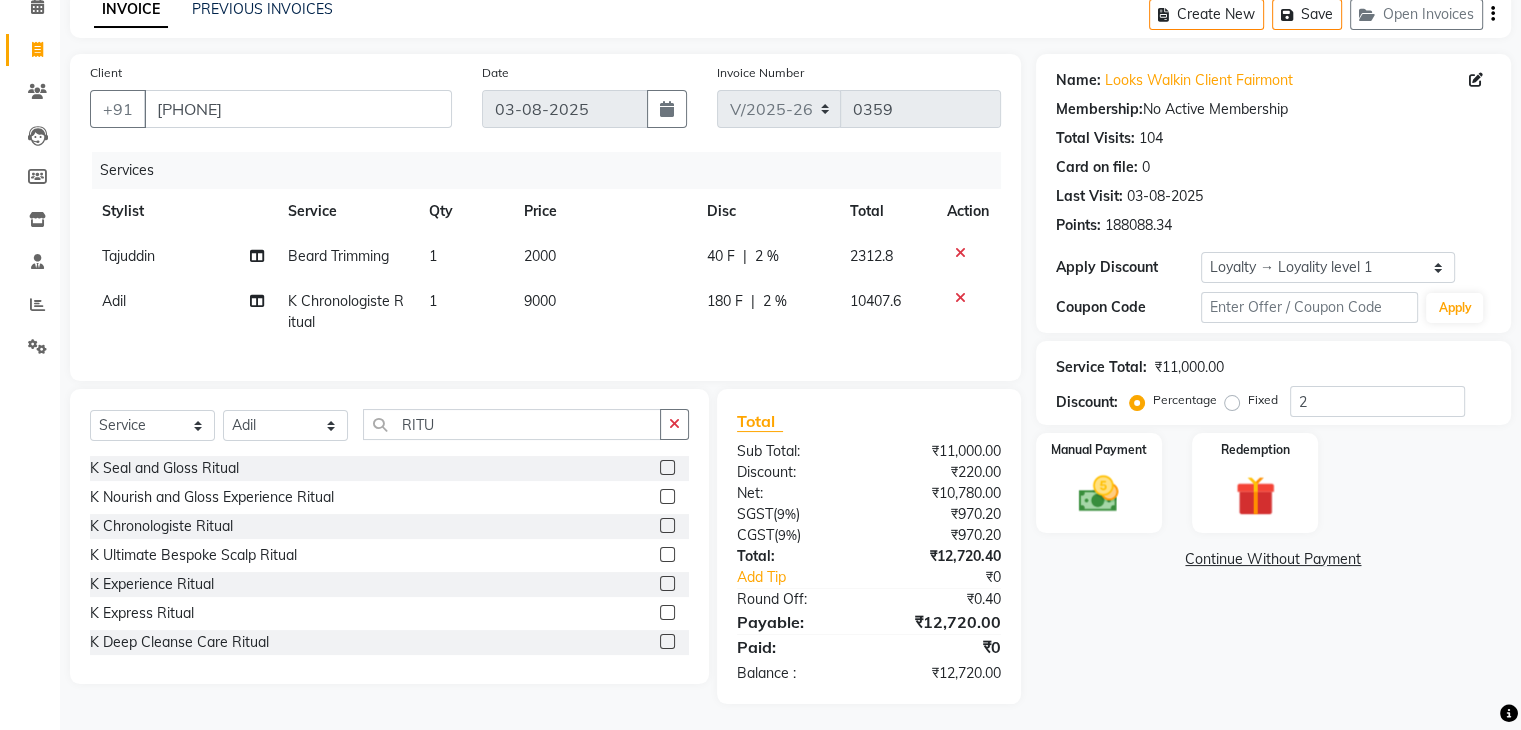 click on "Name: Looks Walkin Client Fairmont Membership:  No Active Membership  Total Visits:  104 Card on file:  0 Last Visit:   [DATE] Points:   188088.34  Apply Discount Select  Loyalty → Loyality level 1  Coupon Code Apply Service Total:  ₹11,000.00  Discount:  Percentage   Fixed  Manual Payment Redemption  Continue Without Payment" 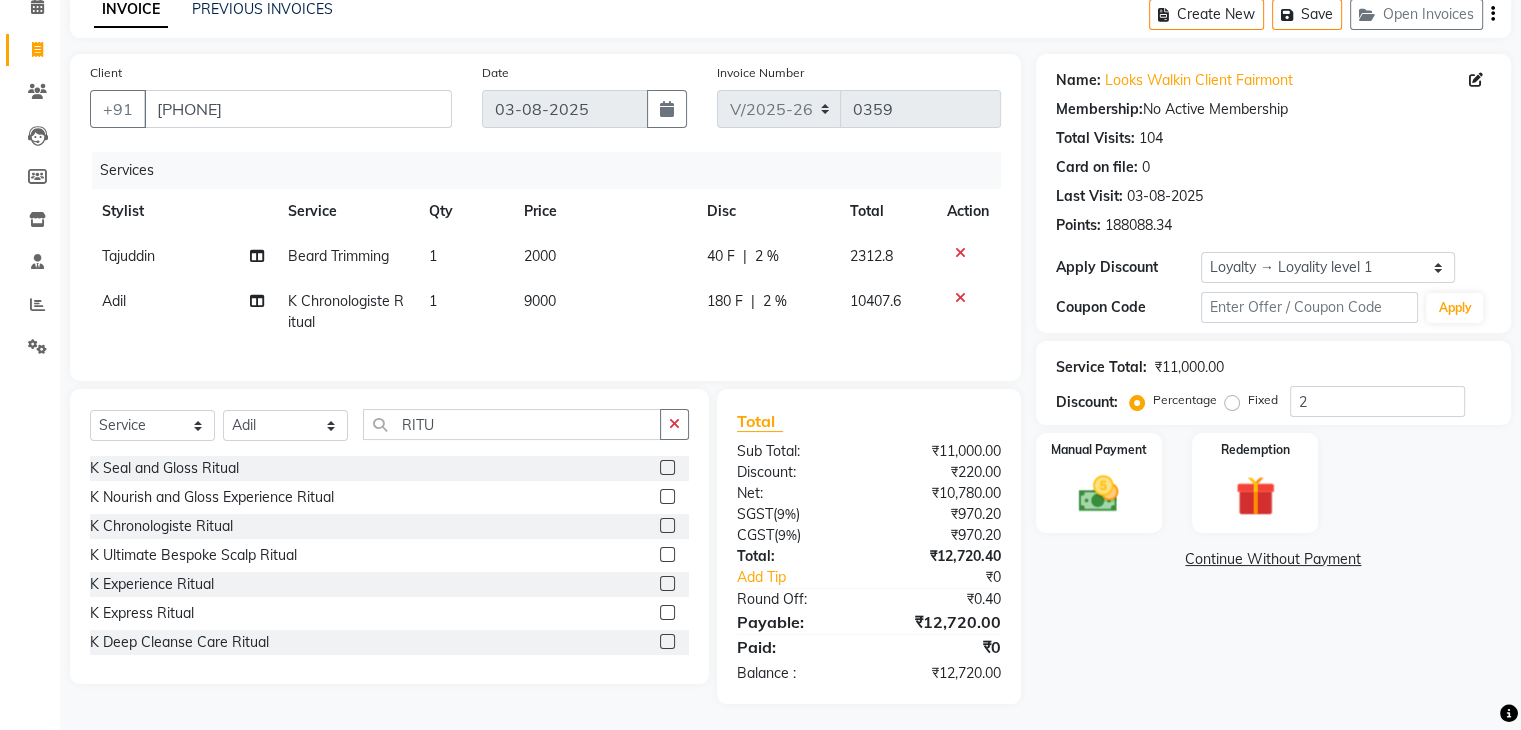 click on "Name: Looks Walkin Client Fairmont Membership:  No Active Membership  Total Visits:  104 Card on file:  0 Last Visit:   [DATE] Points:   188088.34  Apply Discount Select  Loyalty → Loyality level 1  Coupon Code Apply Service Total:  ₹11,000.00  Discount:  Percentage   Fixed  Manual Payment Redemption  Continue Without Payment" 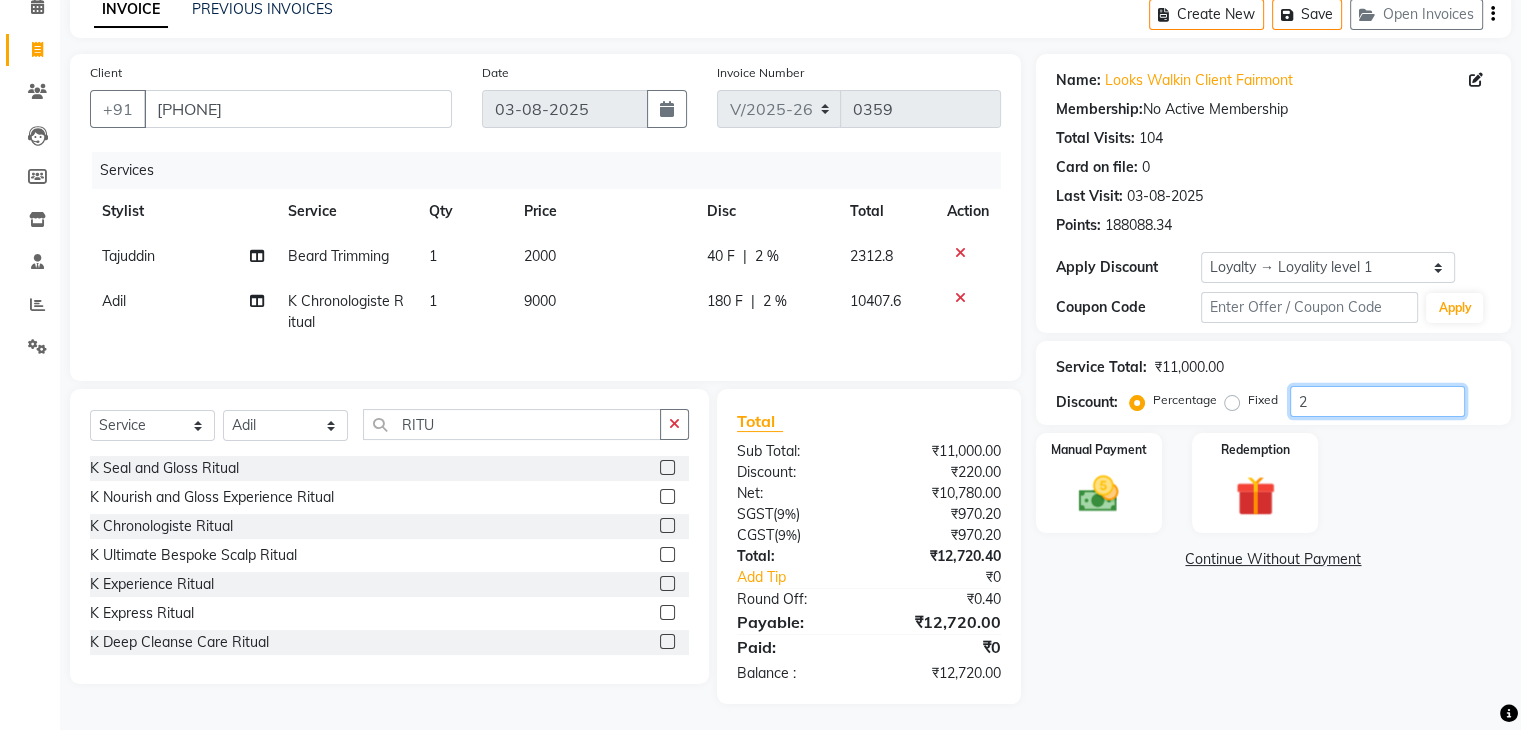 click on "2" 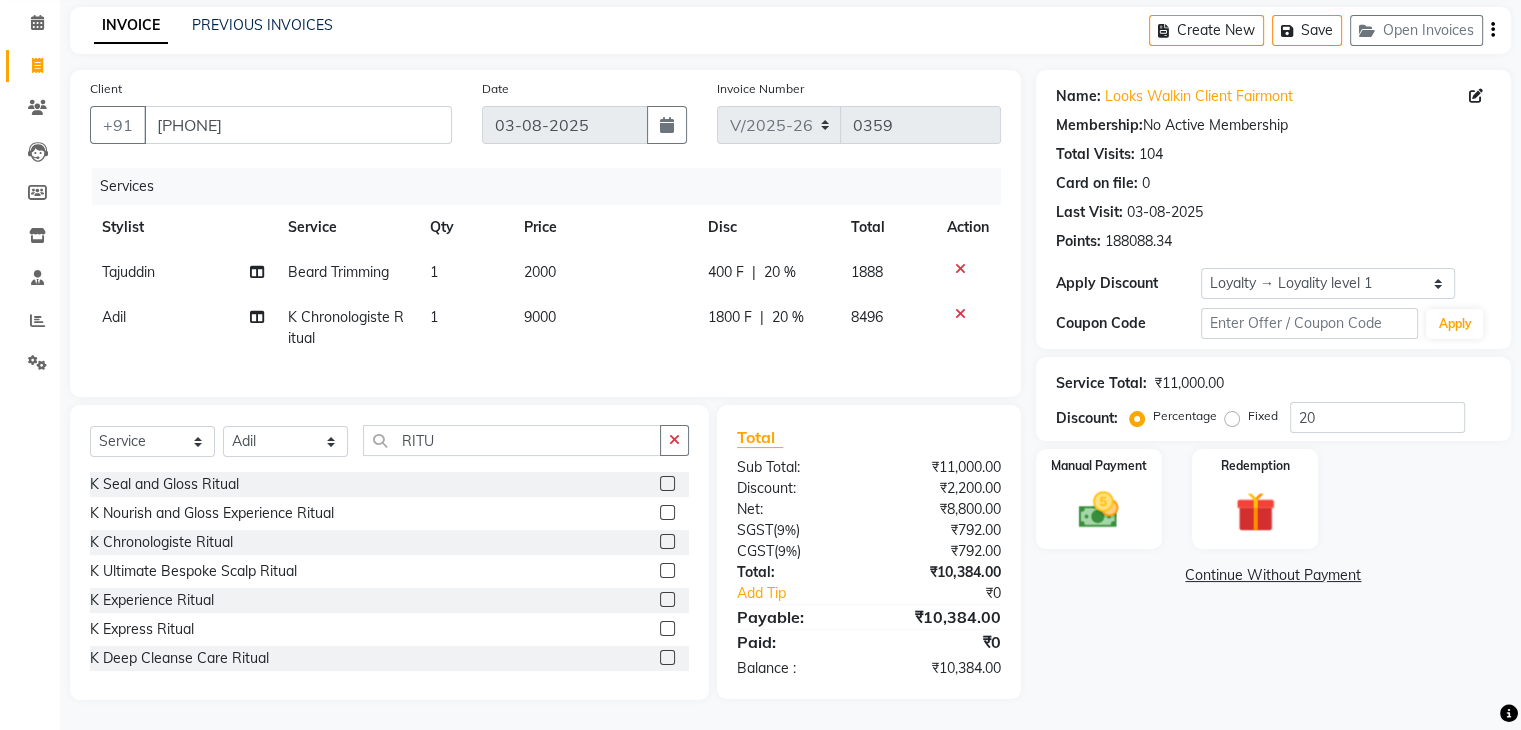 click on "Name: Looks Walkin Client Fairmont Membership:  No Active Membership  Total Visits:  104 Card on file:  0 Last Visit:   [DATE] Points:   188088.34  Apply Discount Select  Loyalty → Loyality level 1  Coupon Code Apply Service Total:  ₹11,000.00  Discount:  Percentage   Fixed  20 Manual Payment Redemption  Continue Without Payment" 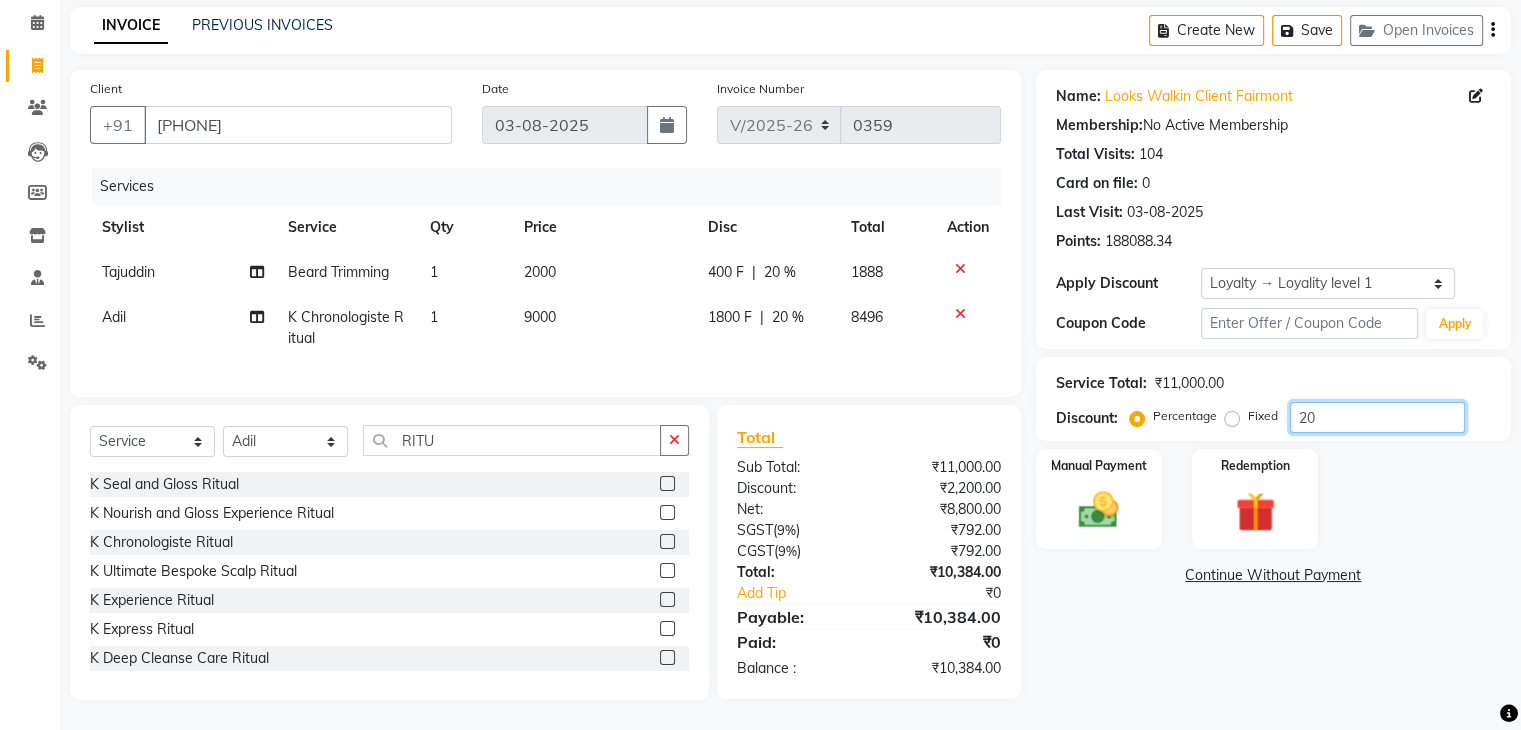 click on "20" 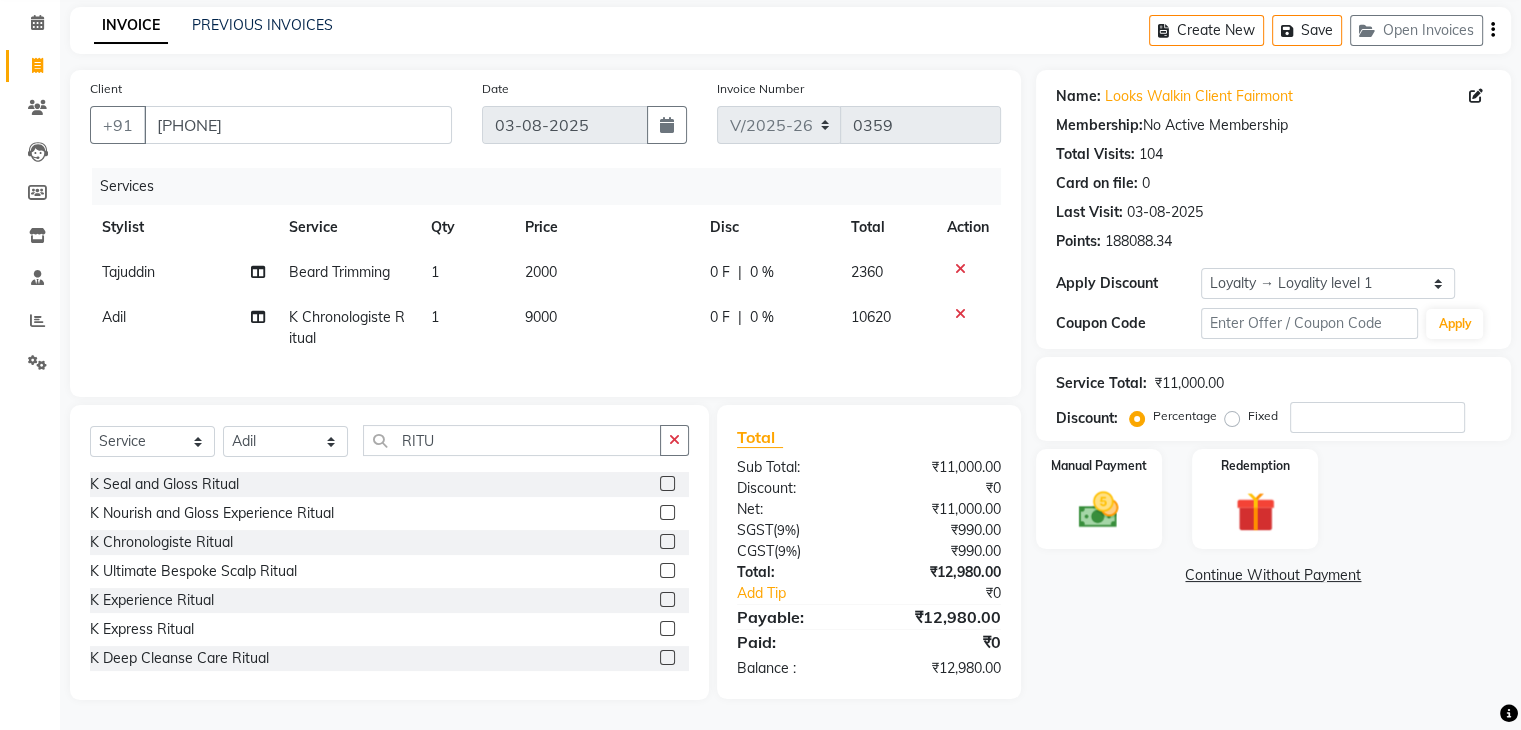 click on "Name: Looks Walkin Client Fairmont Membership:  No Active Membership  Total Visits:  104 Card on file:  0 Last Visit:   [DATE] Points:   188088.34  Apply Discount Select  Loyalty → Loyality level 1  Coupon Code Apply Service Total:  ₹11,000.00  Discount:  Percentage   Fixed  Manual Payment Redemption  Continue Without Payment" 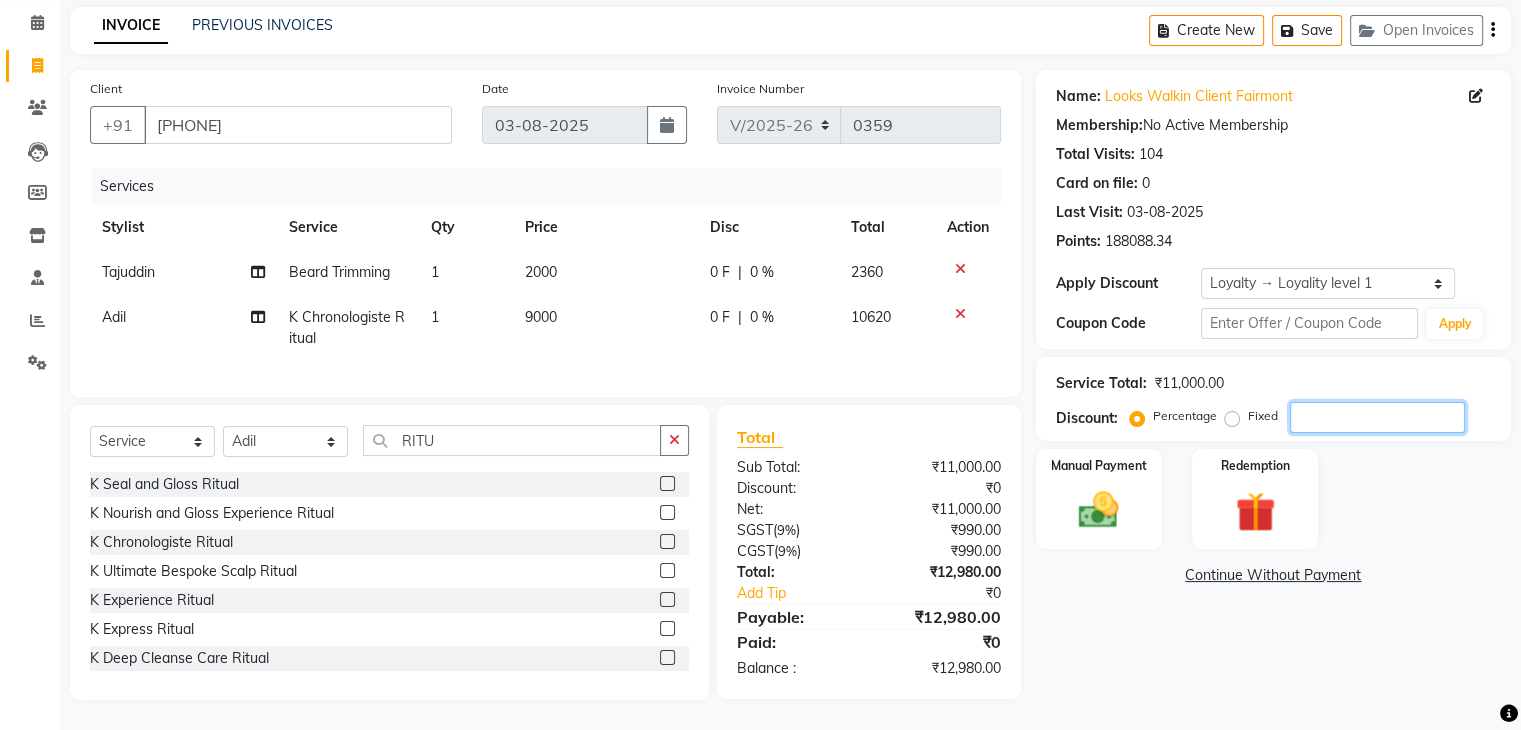 click 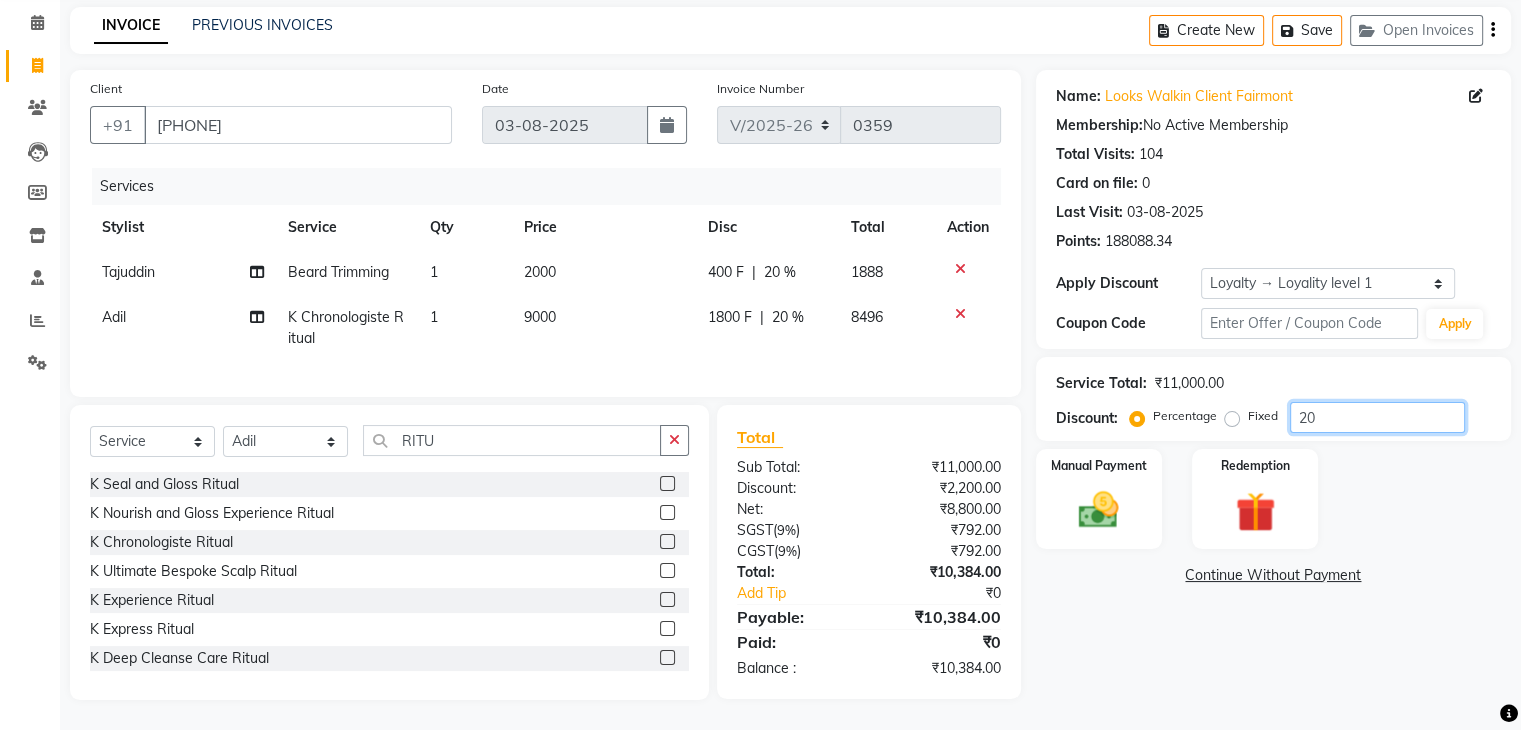 type on "20" 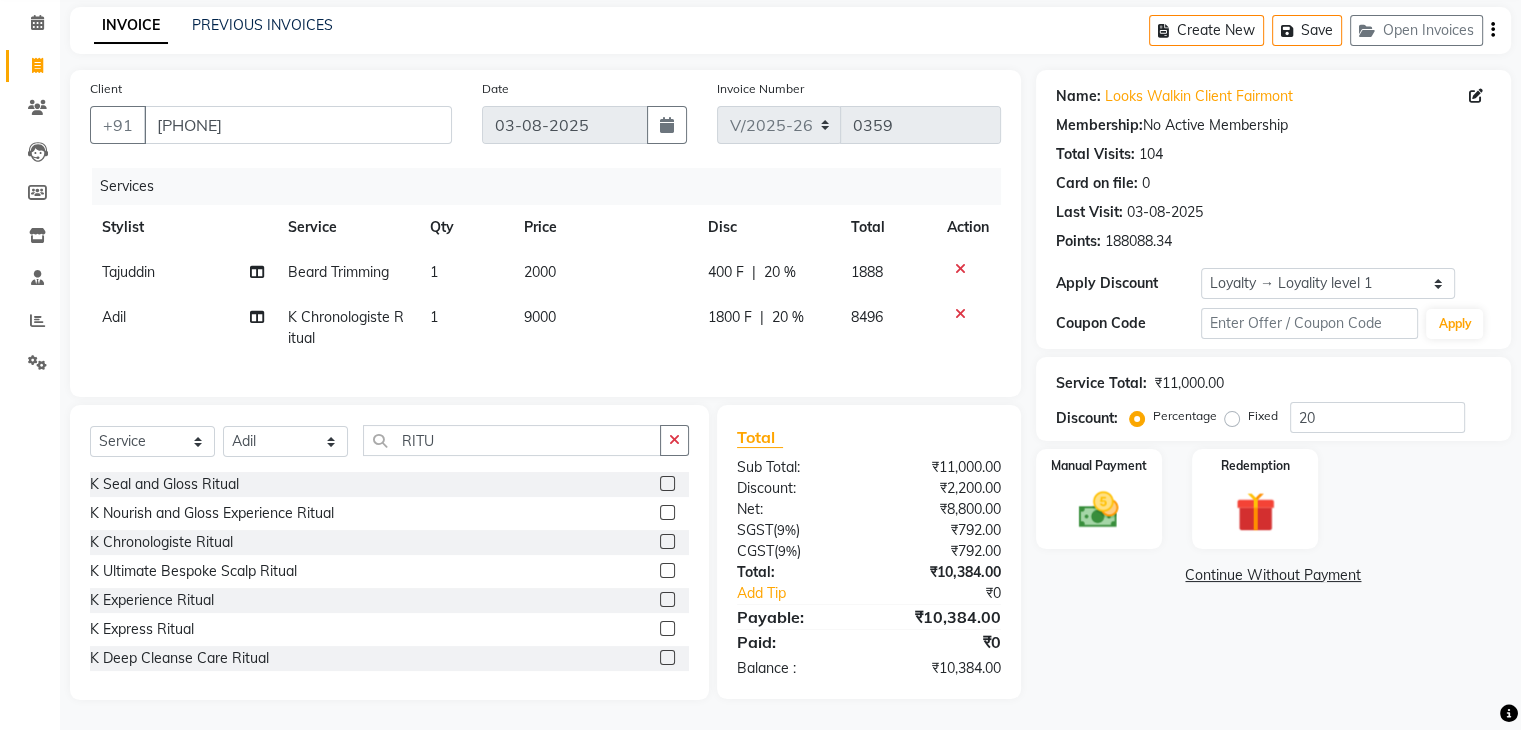 click on "Name: Looks Walkin Client Fairmont Membership:  No Active Membership  Total Visits:  104 Card on file:  0 Last Visit:   [DATE] Points:   188088.34  Apply Discount Select  Loyalty → Loyality level 1  Coupon Code Apply Service Total:  ₹11,000.00  Discount:  Percentage   Fixed  20 Manual Payment Redemption  Continue Without Payment" 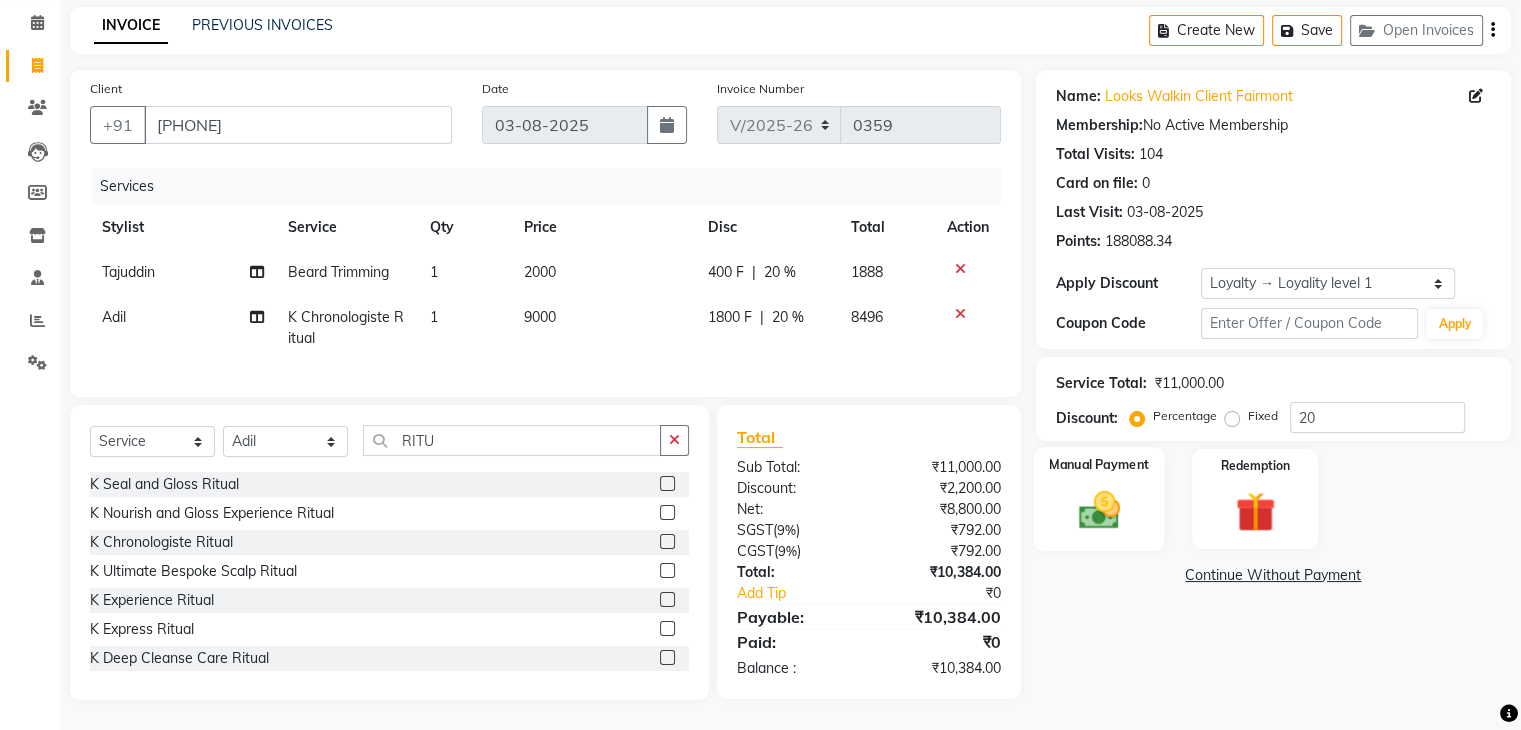click 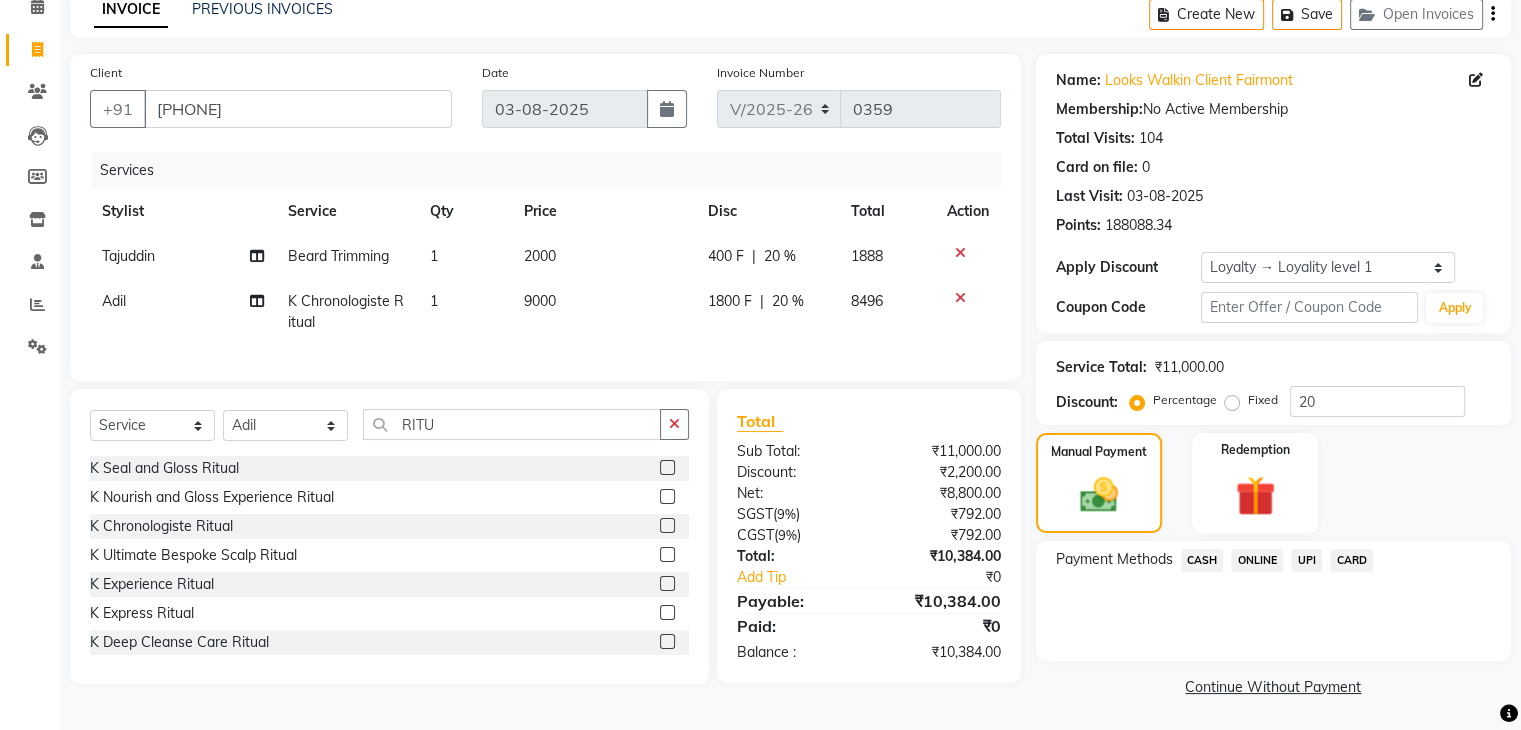 click on "CASH" 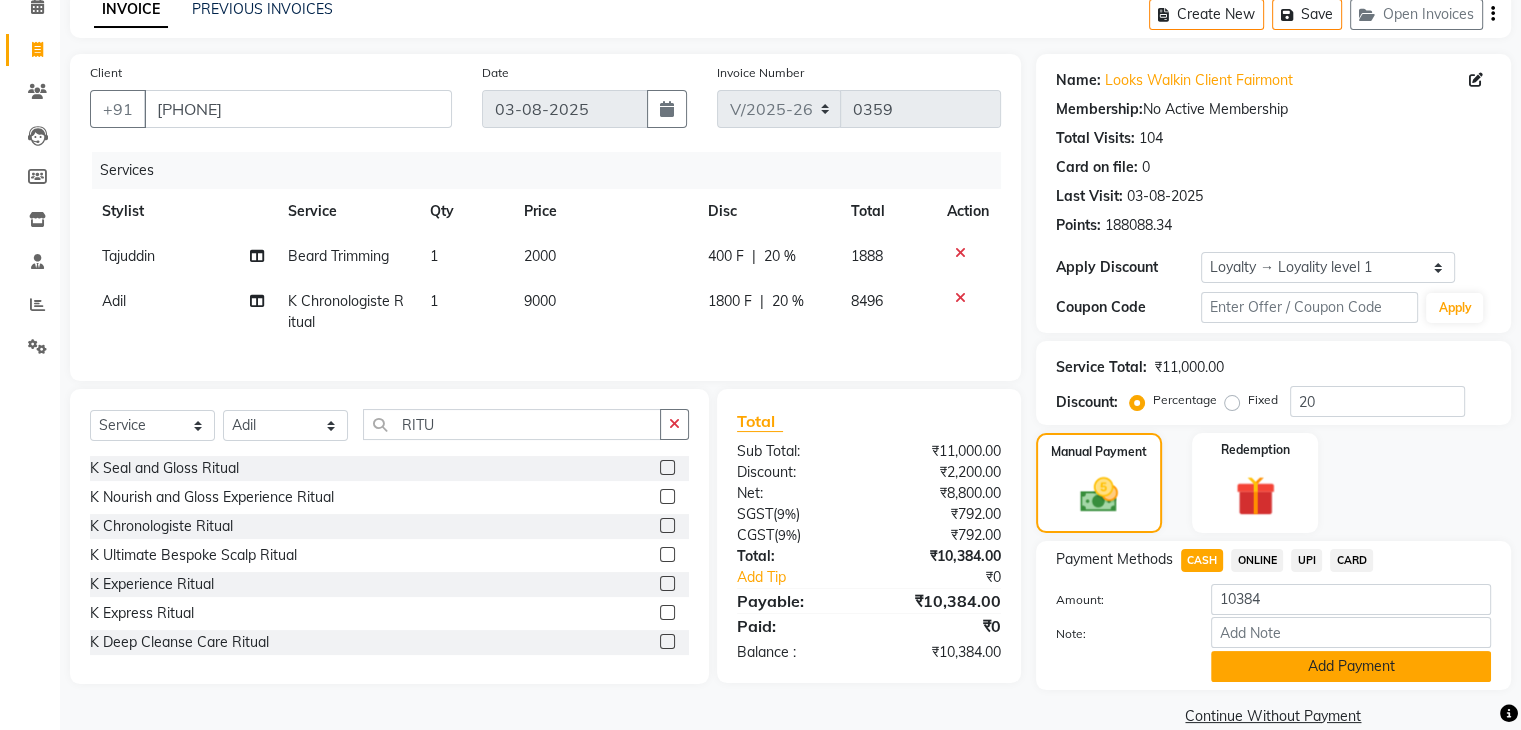 click on "Add Payment" 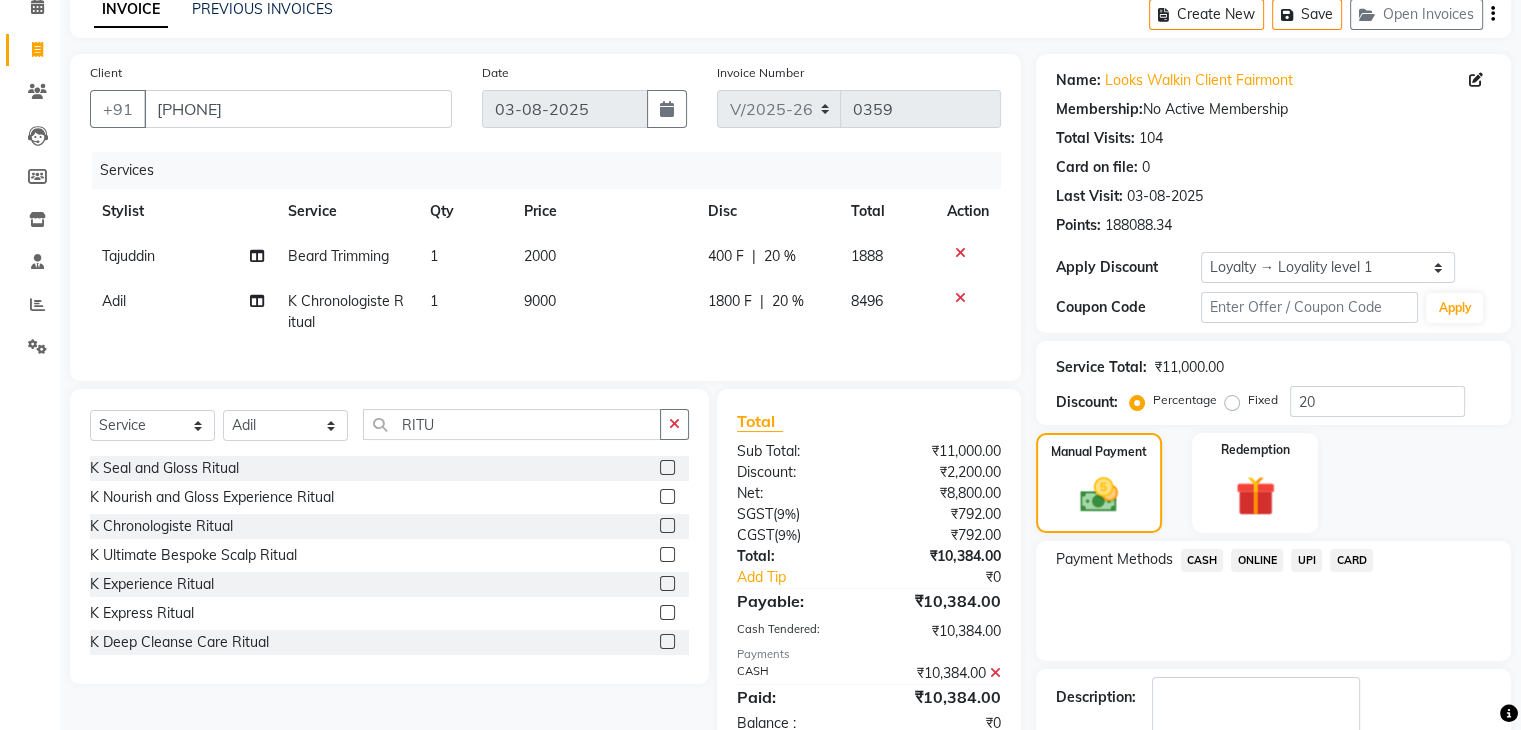 scroll, scrollTop: 266, scrollLeft: 0, axis: vertical 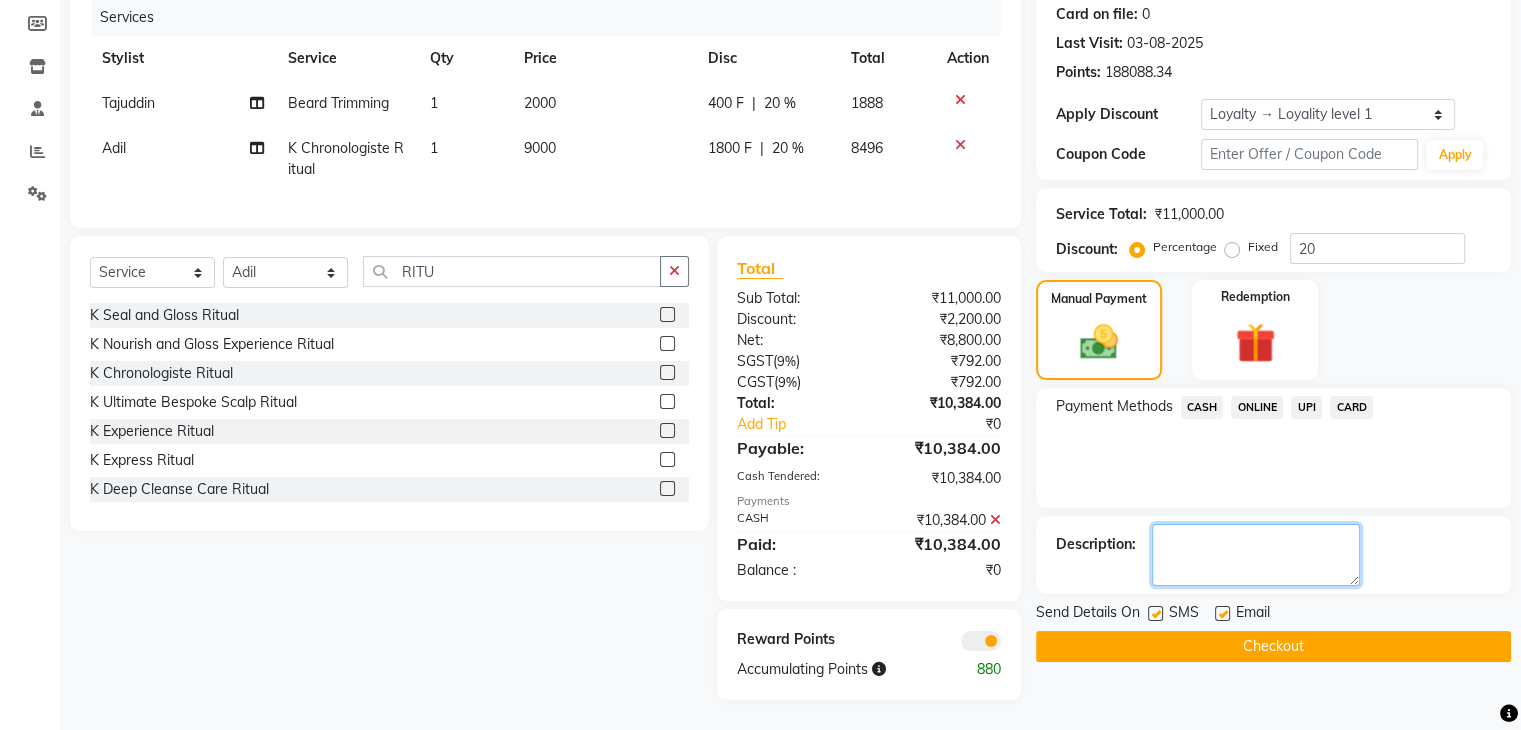 click 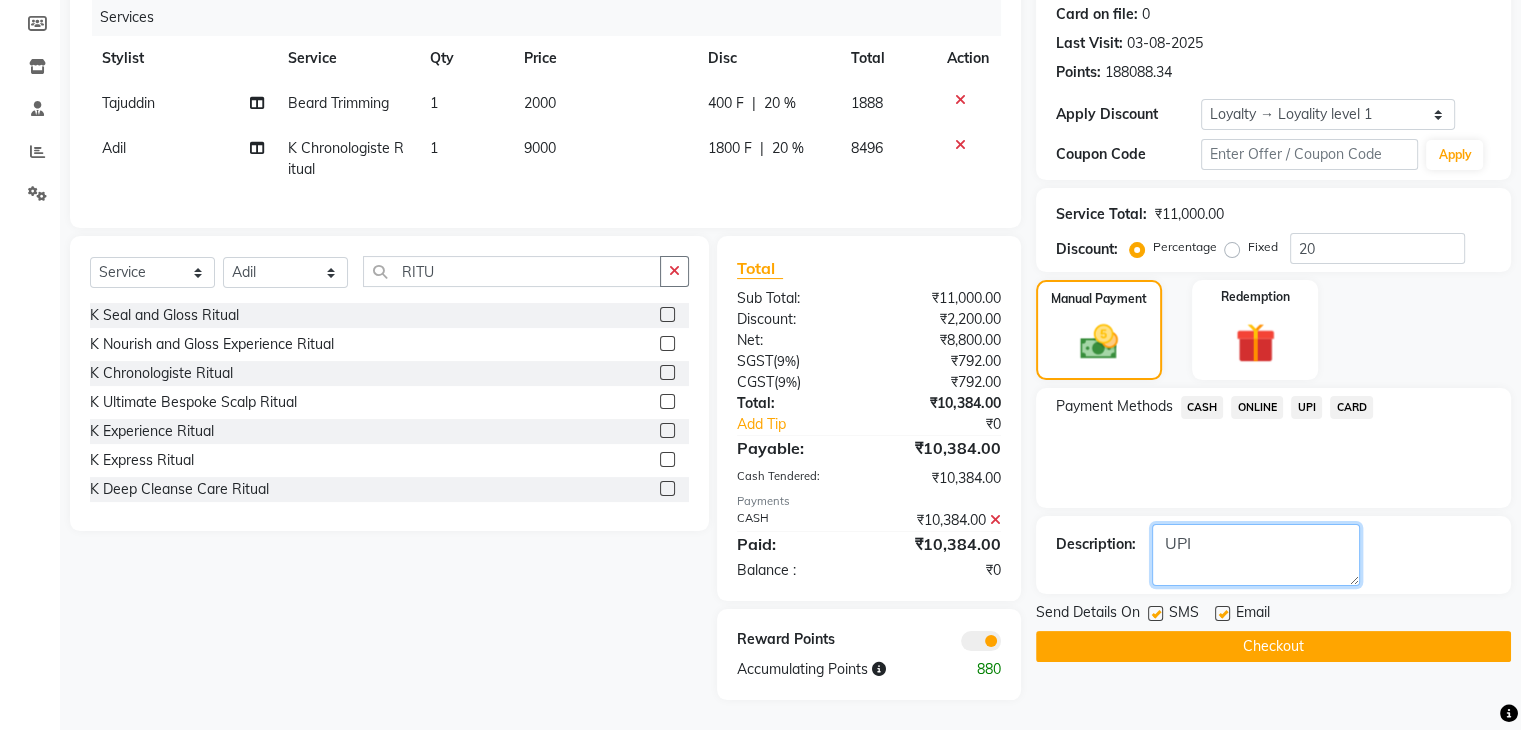 type on "UPI" 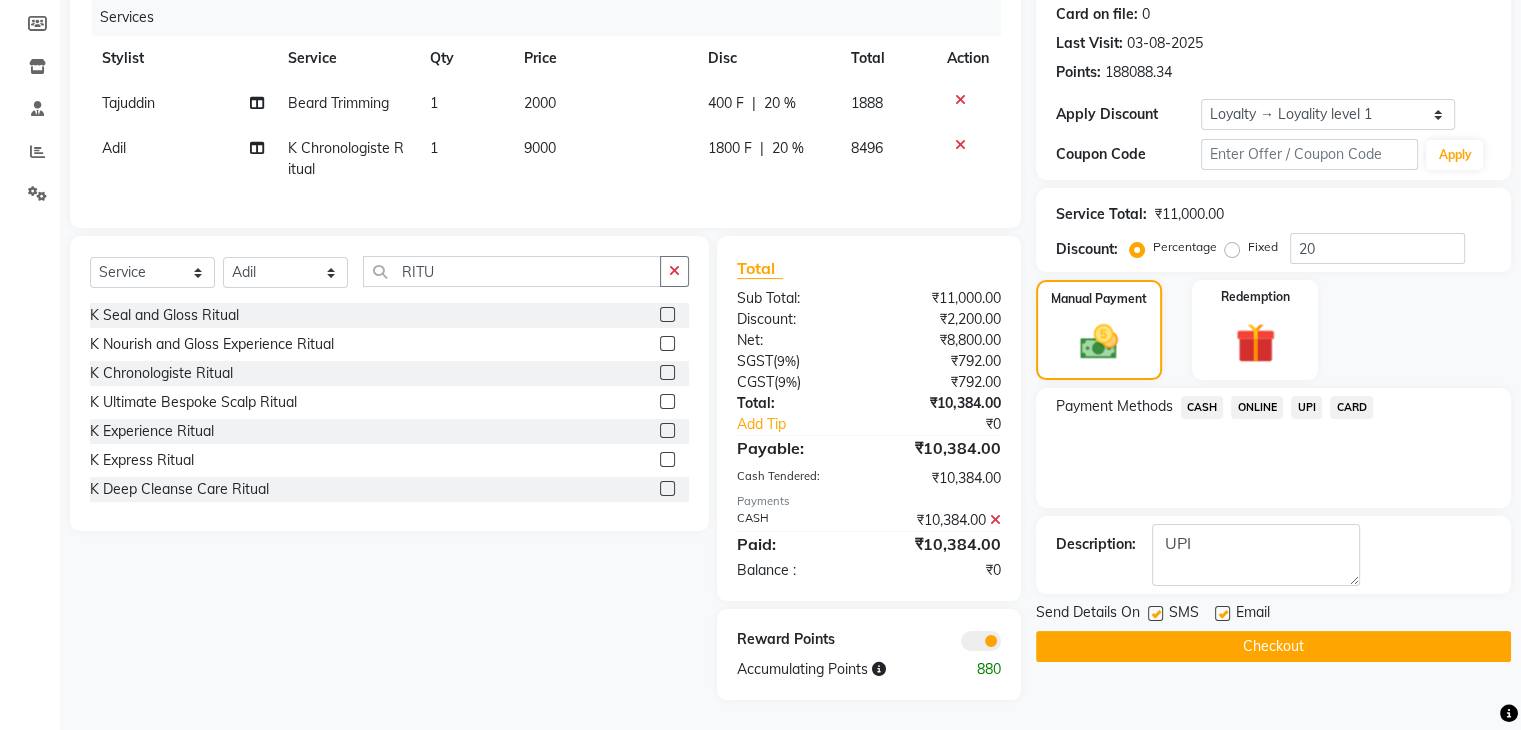 click on "Checkout" 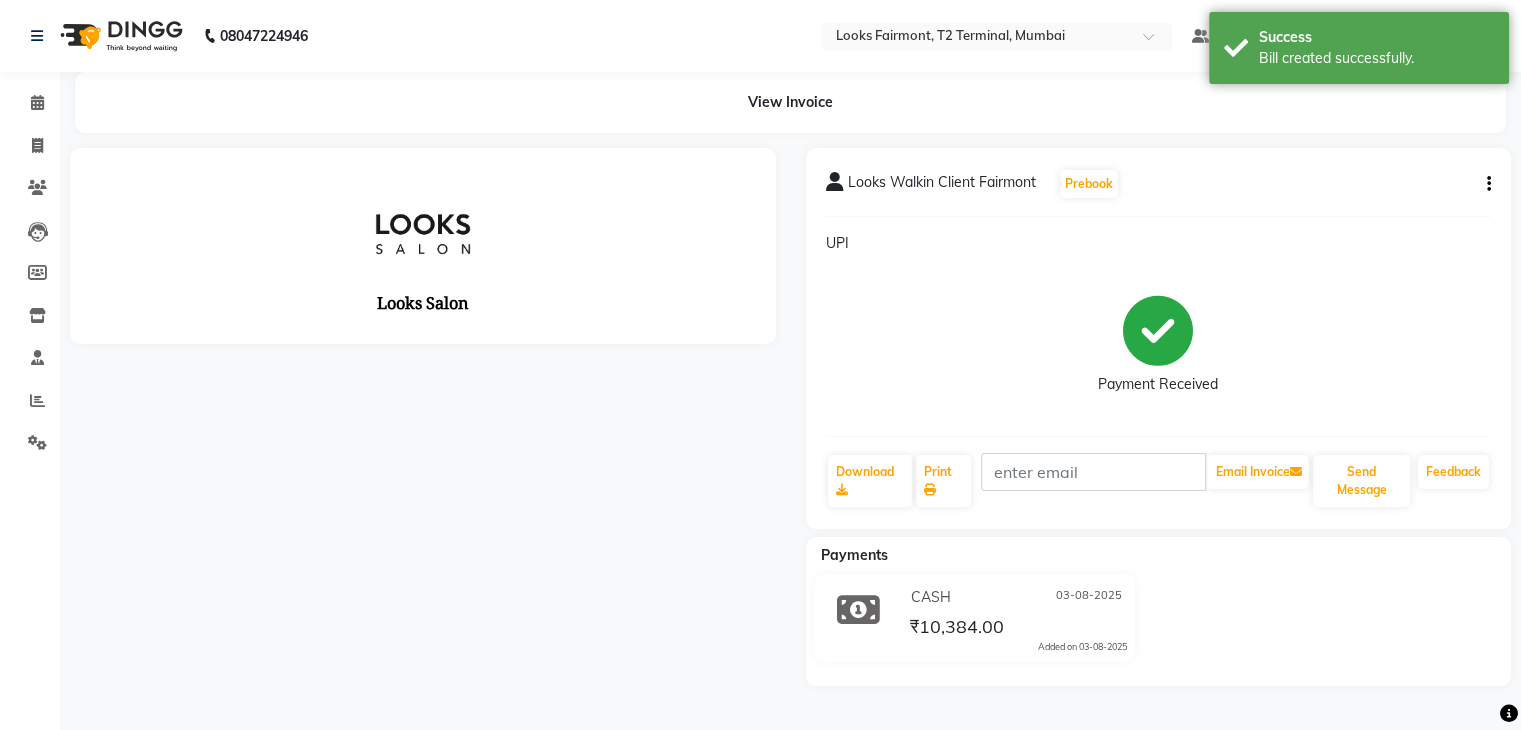 scroll, scrollTop: 0, scrollLeft: 0, axis: both 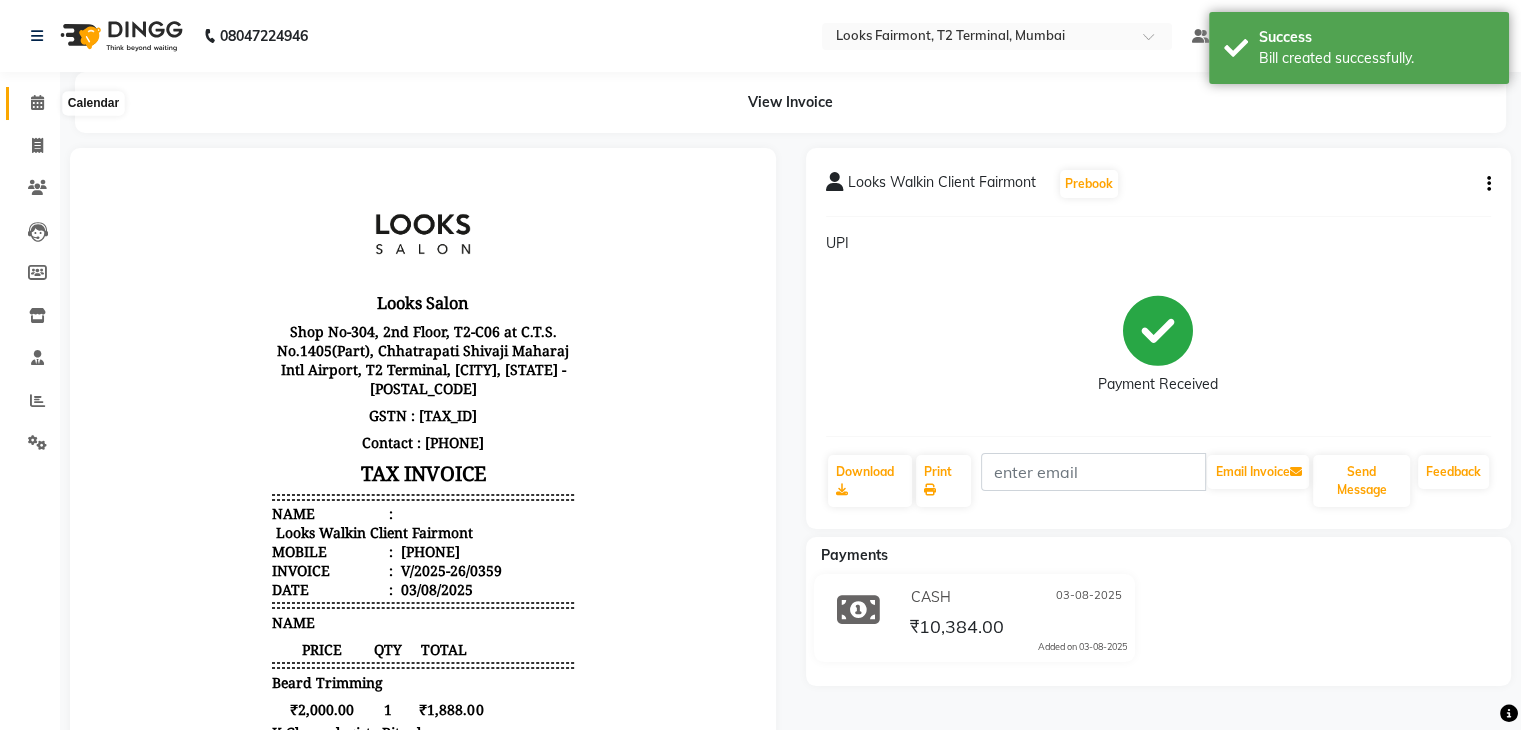 click 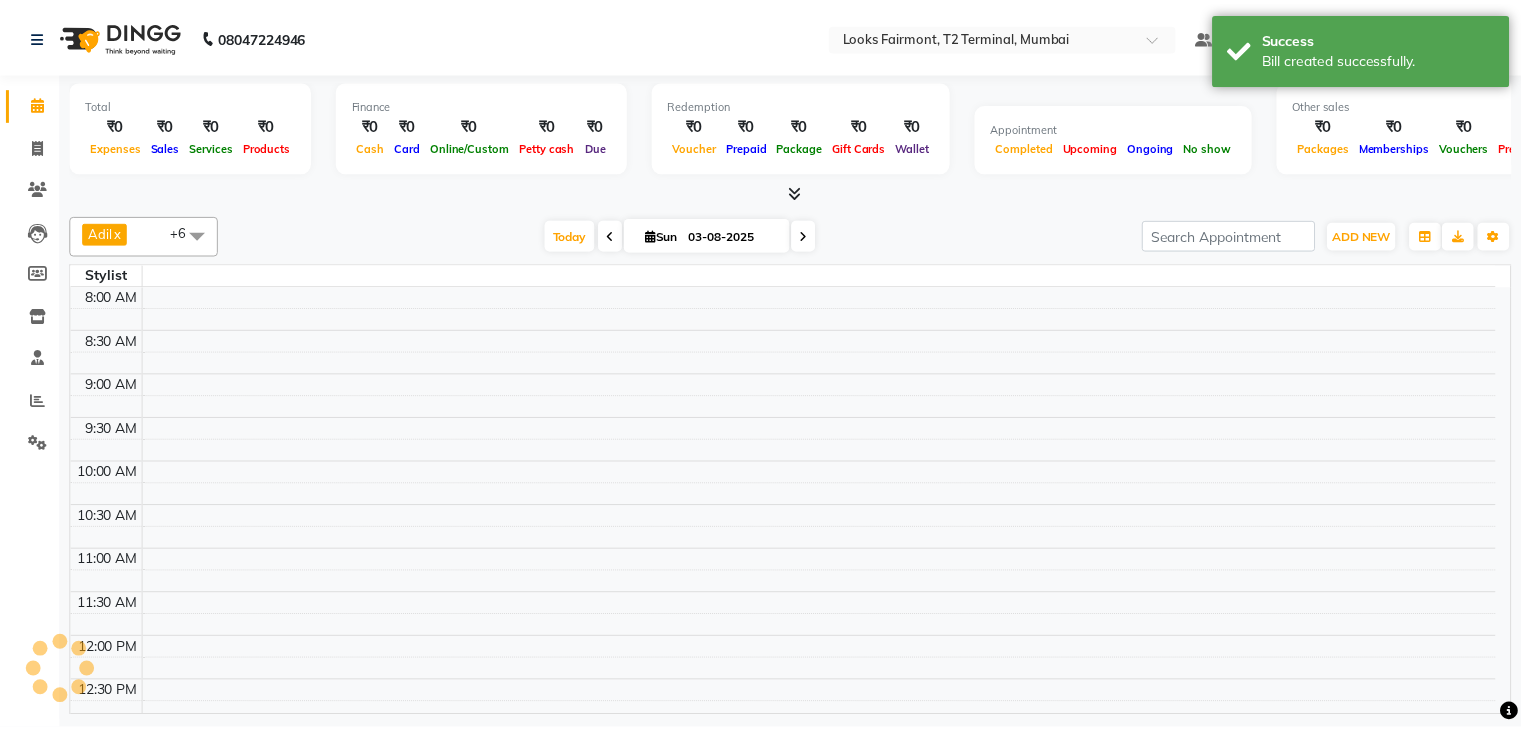 scroll, scrollTop: 0, scrollLeft: 0, axis: both 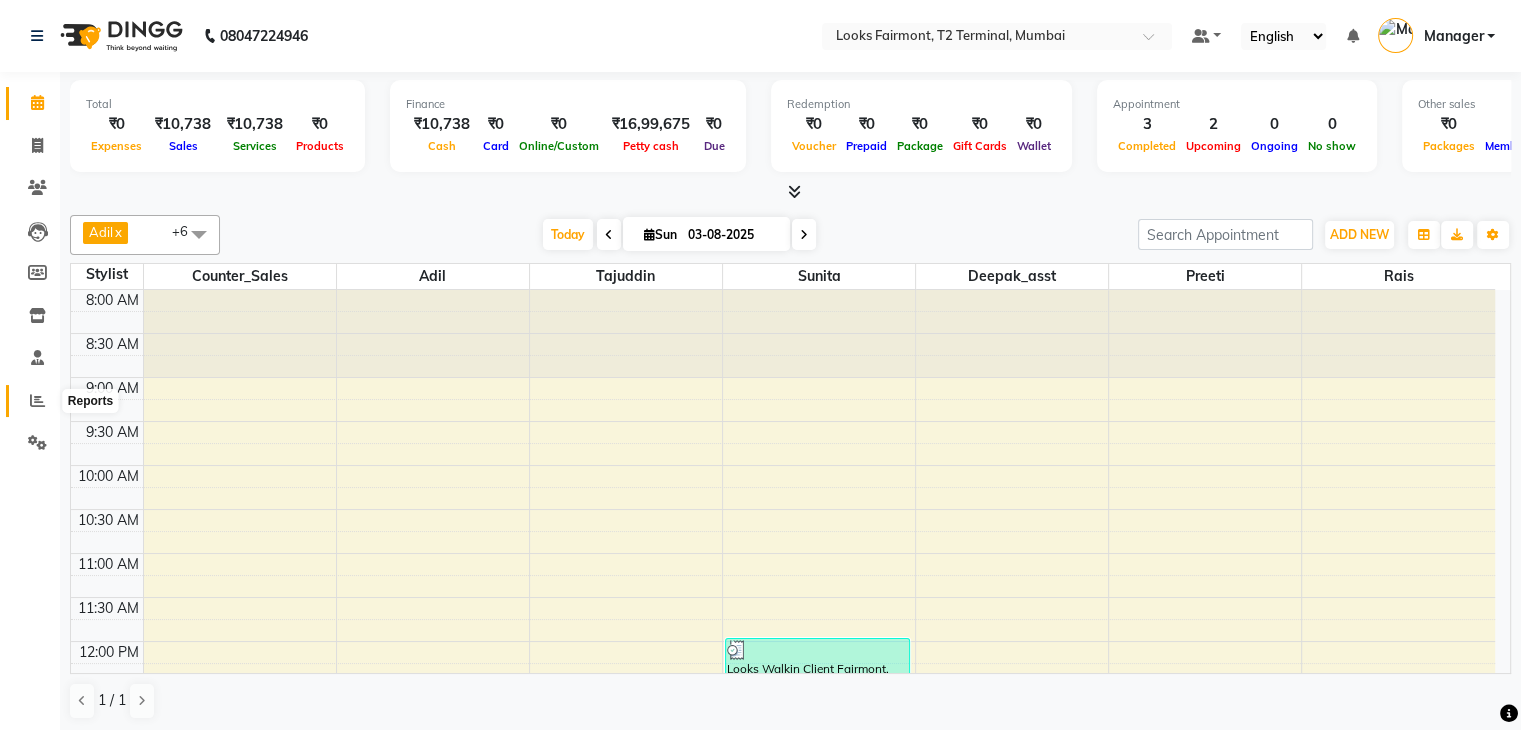click 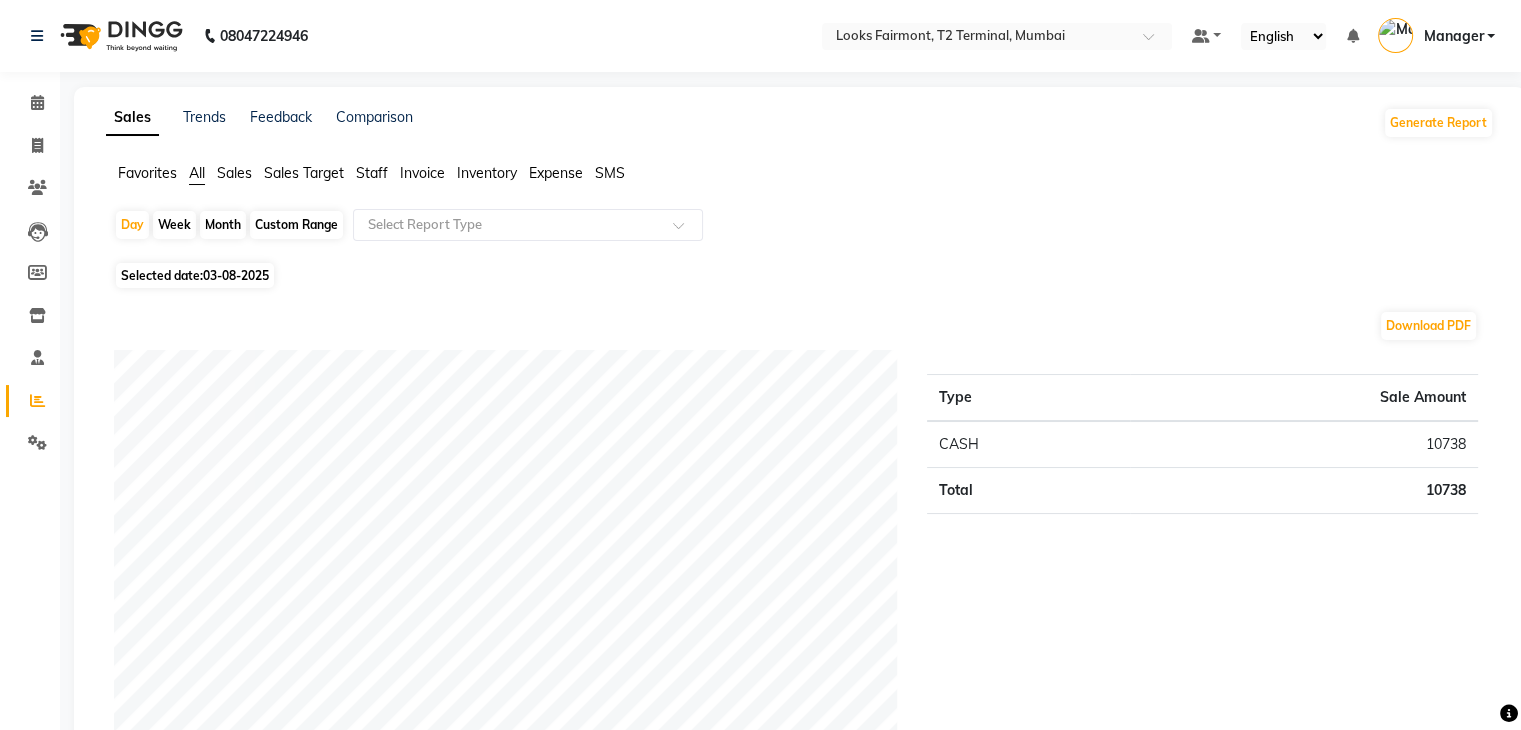 click on "Sales" 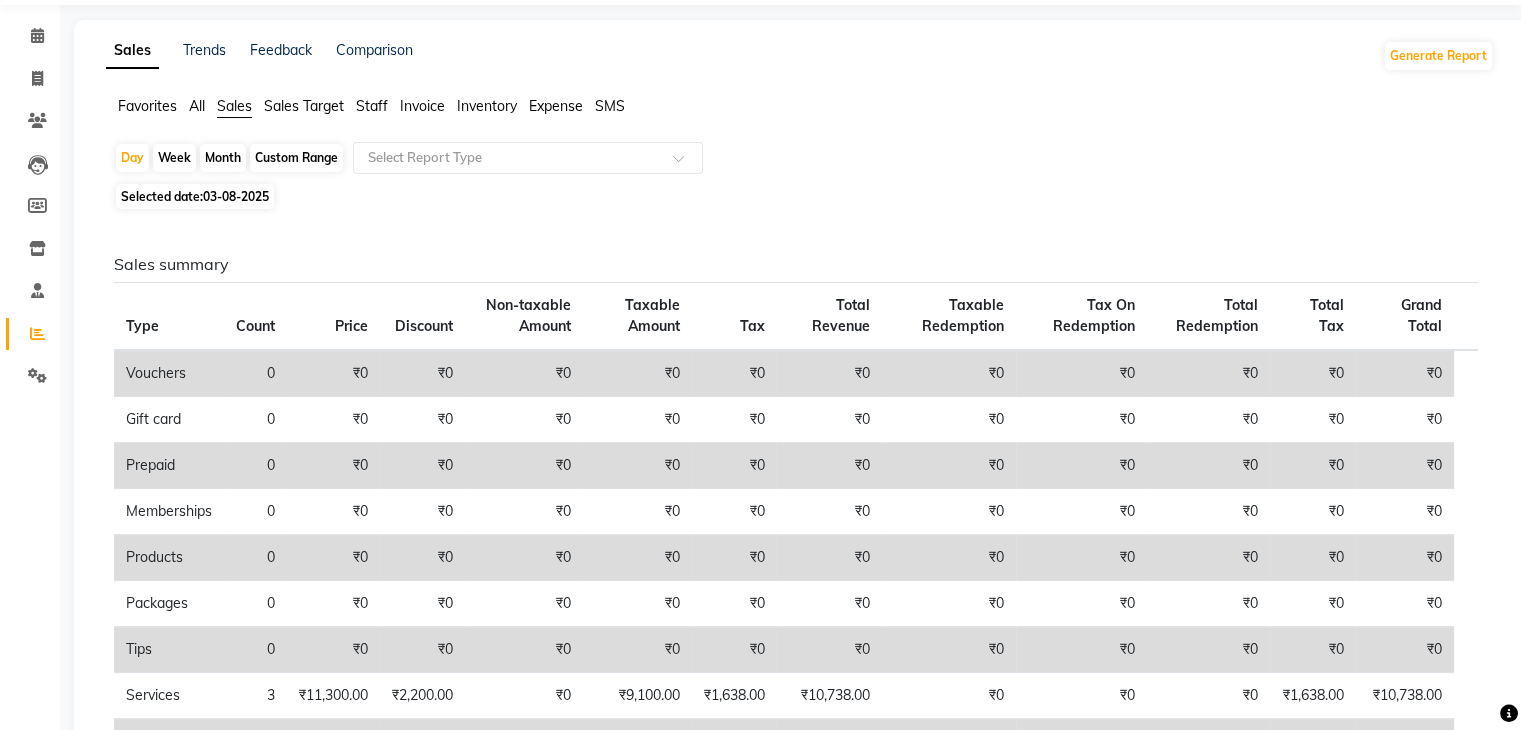 scroll, scrollTop: 0, scrollLeft: 0, axis: both 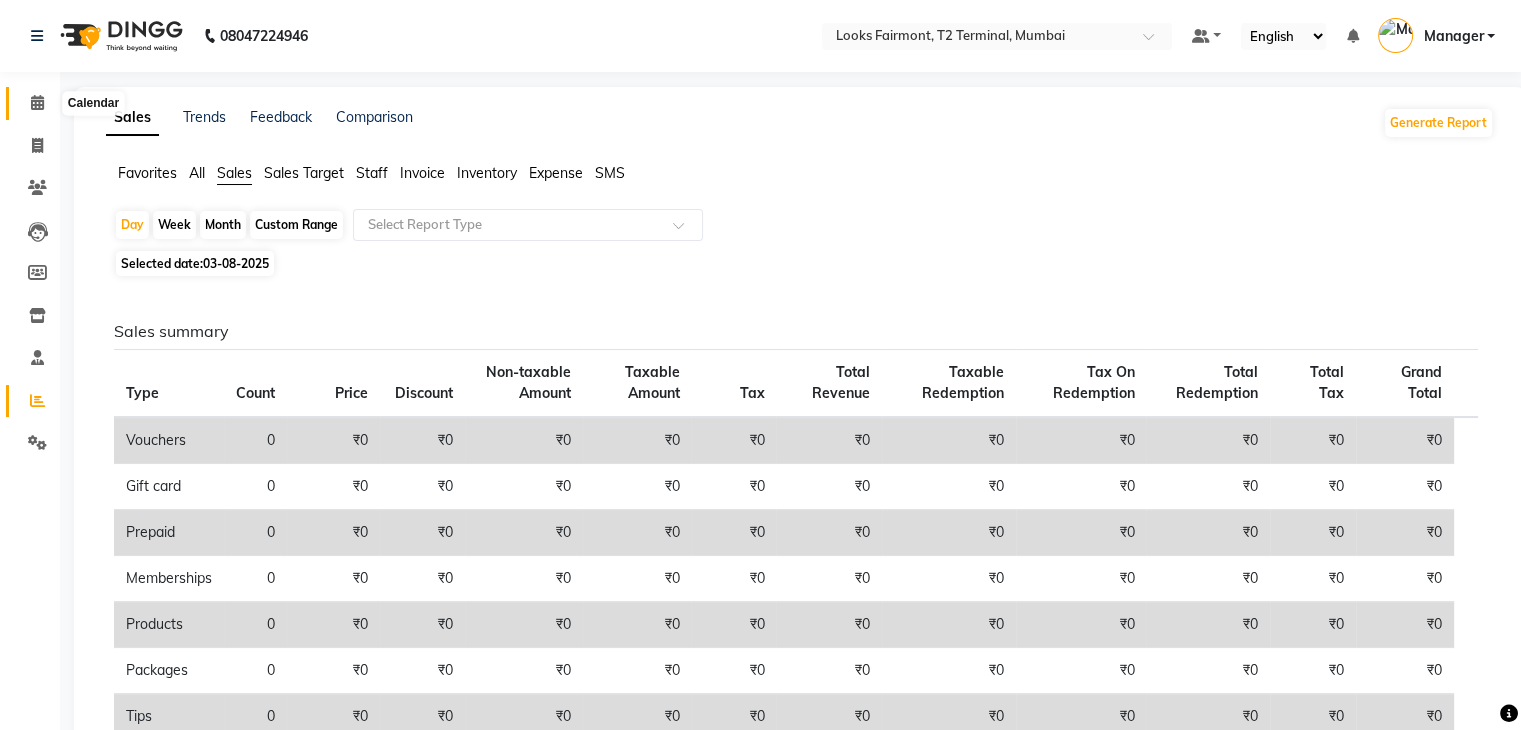 click 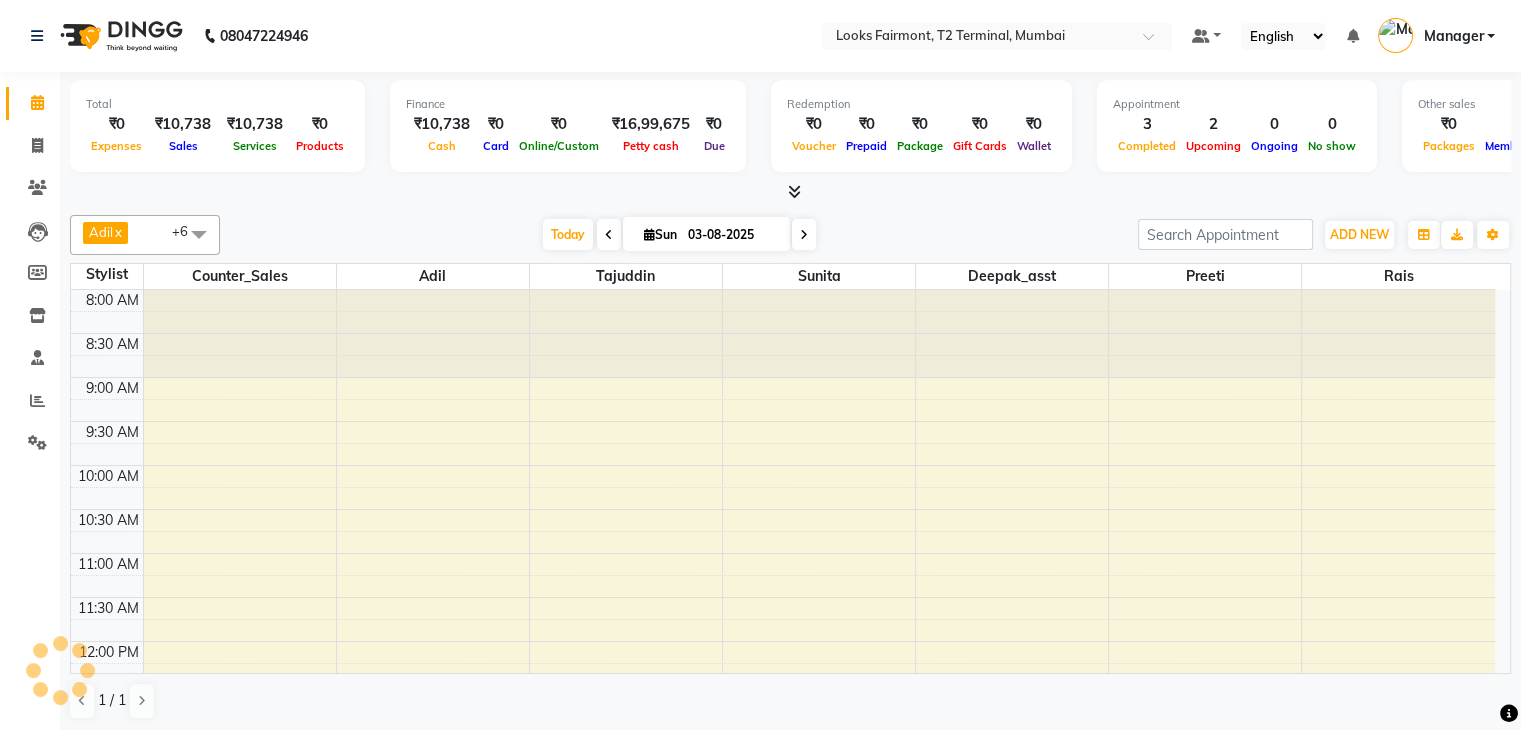 scroll, scrollTop: 524, scrollLeft: 0, axis: vertical 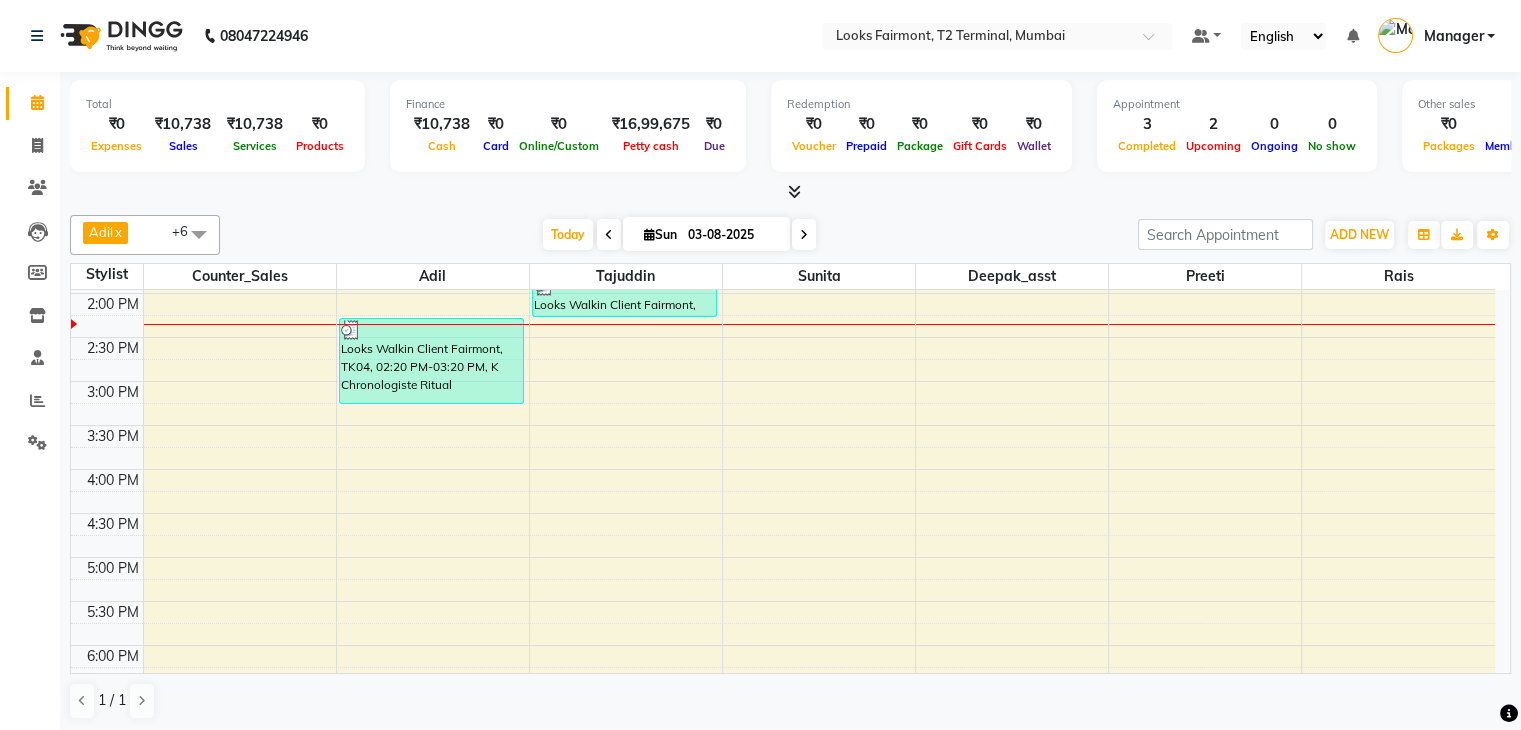 click on "Adil  x Counter_Sales  x Deepak_asst  x Preeti  x Sunita  x Tajuddin  x Rais  x +6 Select All Adil Anisa Counter_Sales Deepak_asst Nisha Preeti Rais Soring_mgr Sunita Tajuddin Today  Sun [DATE] Toggle Dropdown Add Appointment Add Invoice Add Expense Add Attendance Add Client Toggle Dropdown Add Appointment Add Invoice Add Expense Add Attendance Add Client Toggle Dropdown Add Appointment Add Invoice Add Expense Add Attendance Add Client Adil  x Counter_Sales  x Deepak_asst  x Preeti  x Sunita  x Tajuddin  x Rais  x +6 Select All Adil Anisa Counter_Sales Deepak_asst Nisha Preeti Rais Soring_mgr Sunita Tajuddin Group By  Staff View   Room View  View as Vertical  Vertical - Week View  Horizontal  Horizontal - Week View  List  Toggle Dropdown Calendar Settings Manage Tags   Arrange Stylists   Reset Stylists  Full Screen  Show Available Stylist  Appointment Form Zoom 100% Staff/Room Display Count 10 Stylist Counter_Sales Adil Tajuddin Sunita Deepak_asst Preeti Rais 8:00 AM 8:30 AM 9:00 AM" 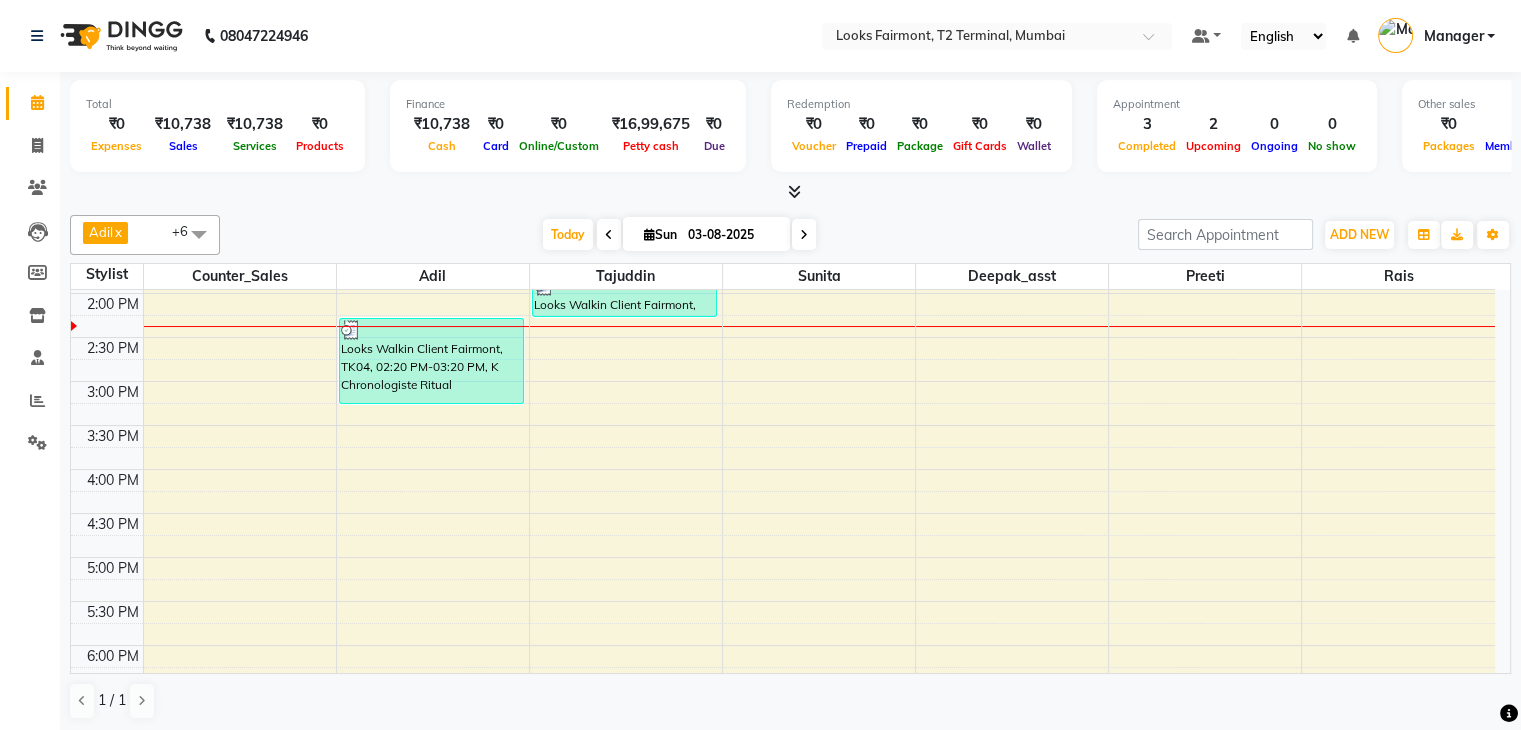 drag, startPoint x: 1077, startPoint y: 679, endPoint x: 1028, endPoint y: 715, distance: 60.80296 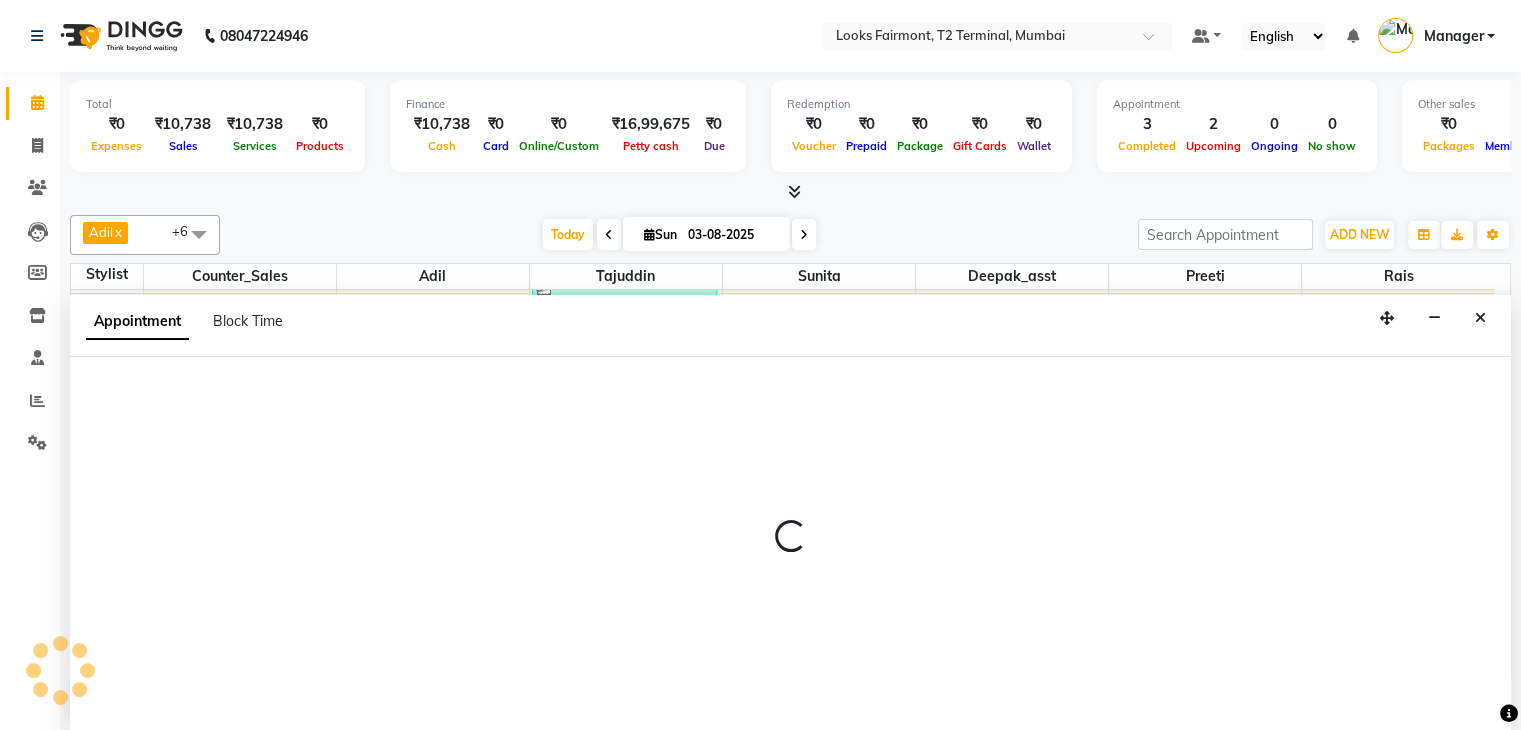 scroll, scrollTop: 1, scrollLeft: 0, axis: vertical 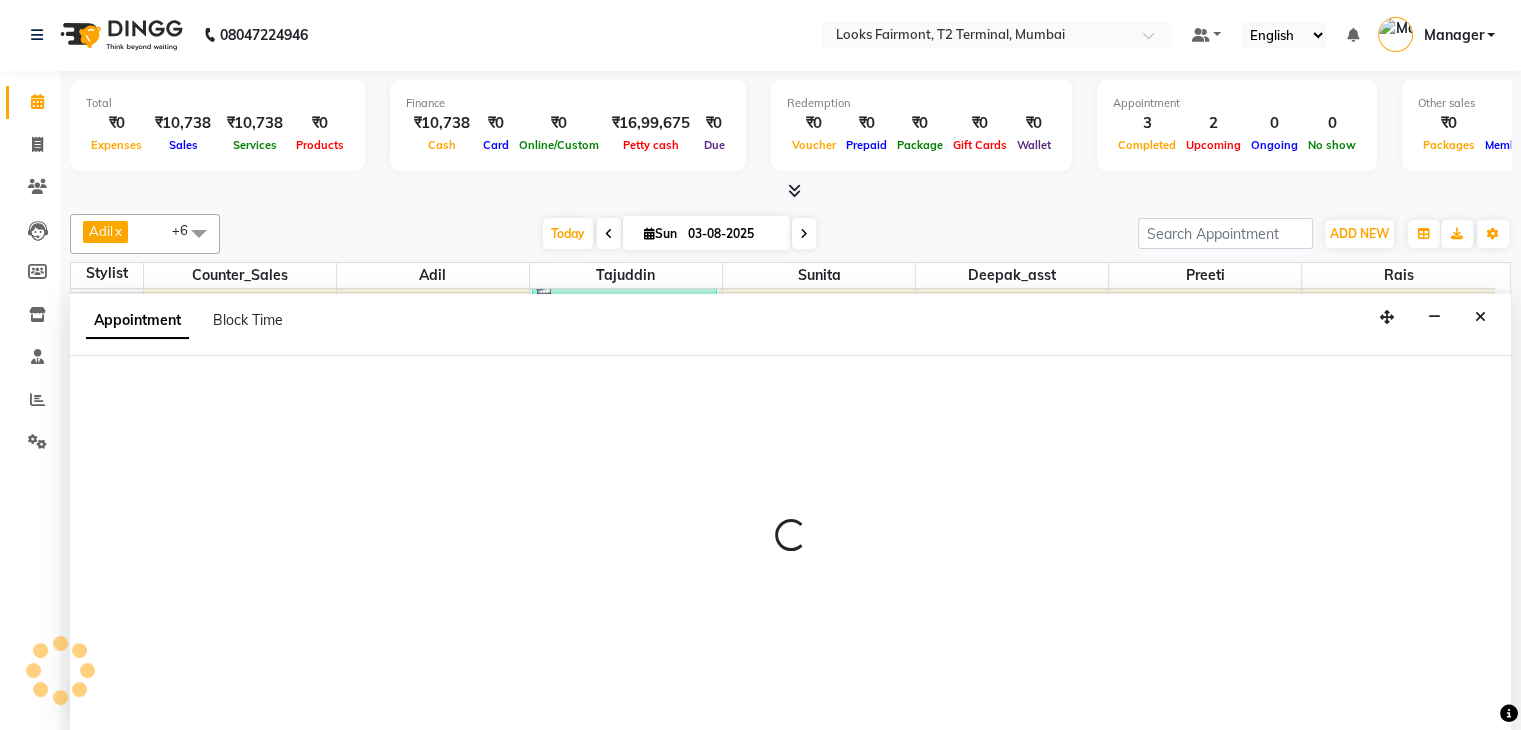 select on "84888" 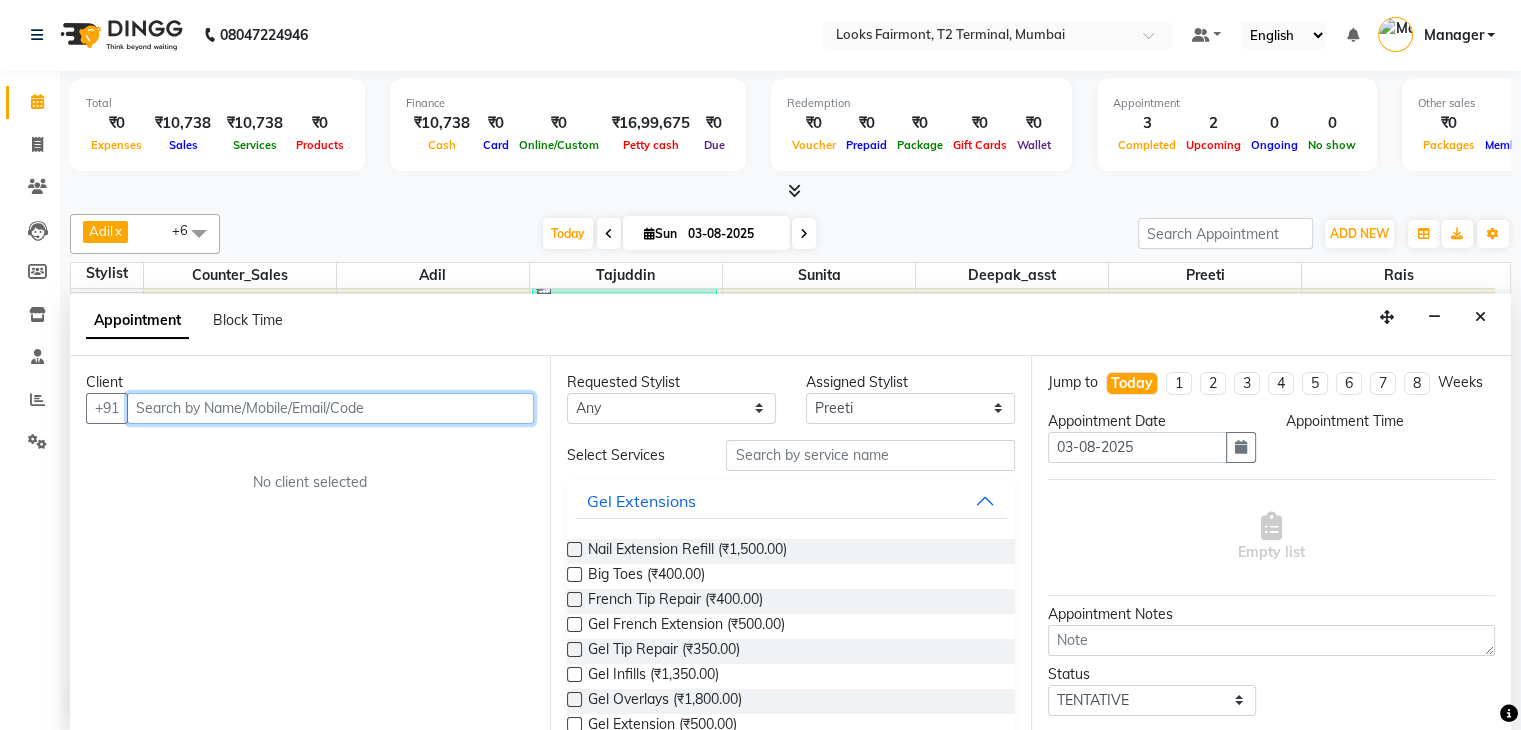 select on "945" 